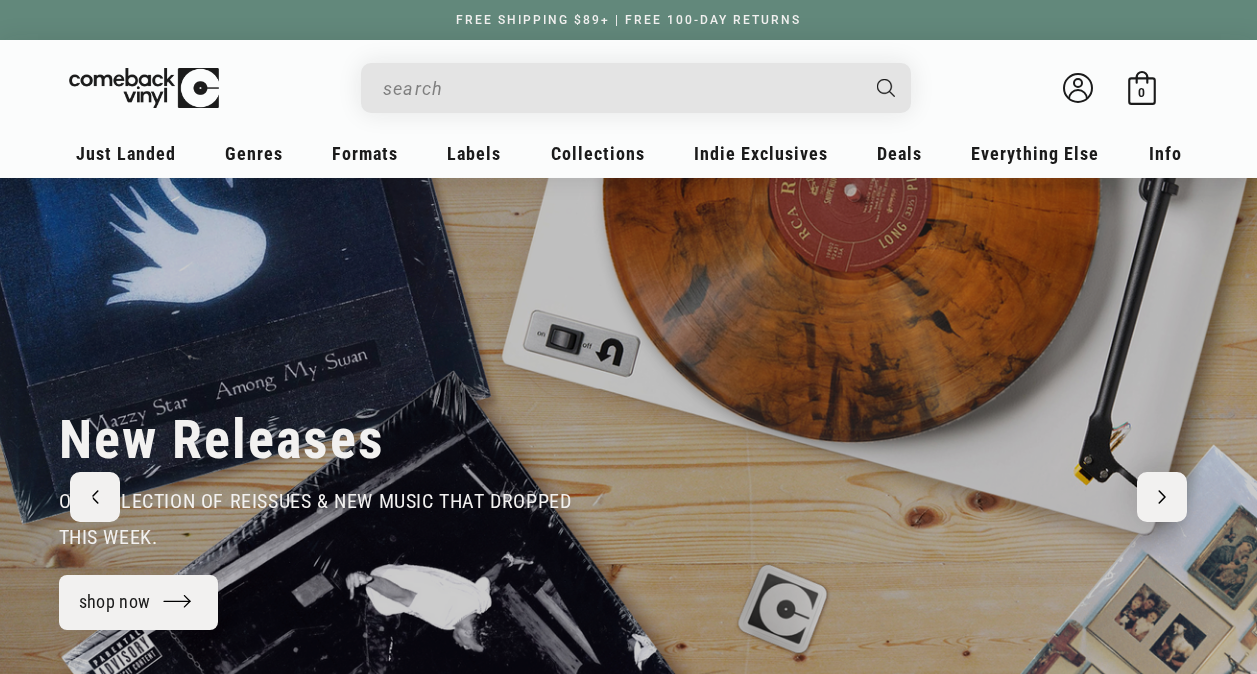 scroll, scrollTop: 0, scrollLeft: 0, axis: both 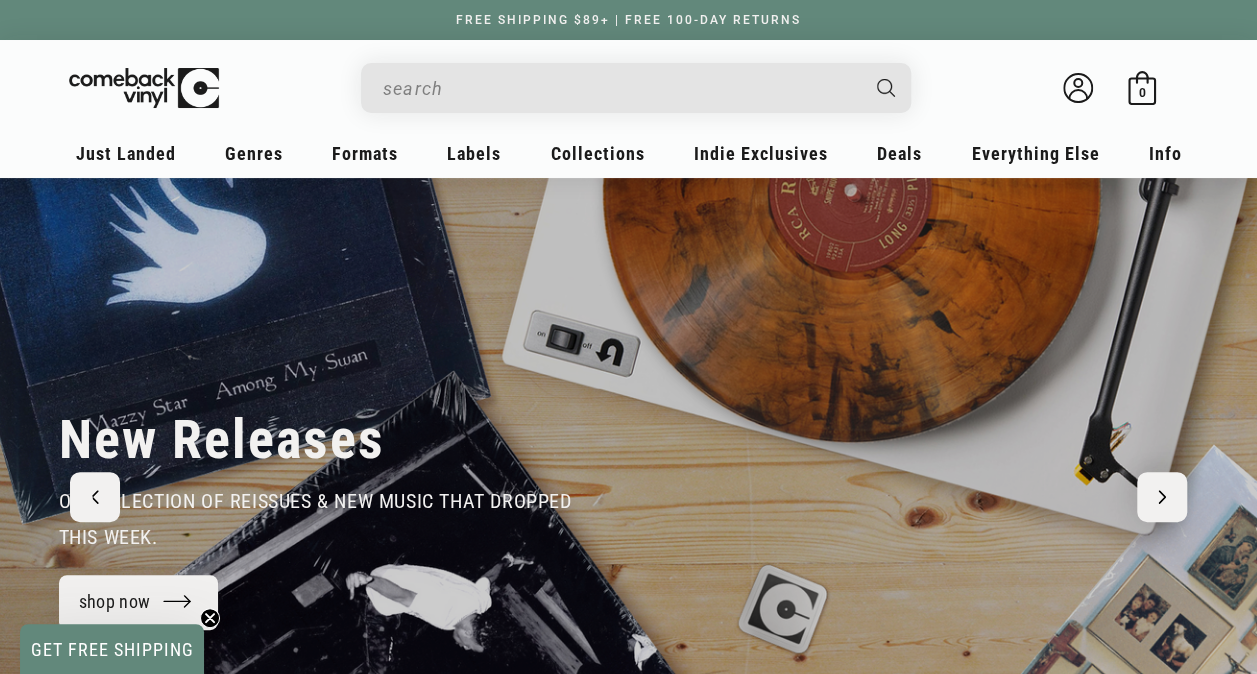 click at bounding box center [620, 88] 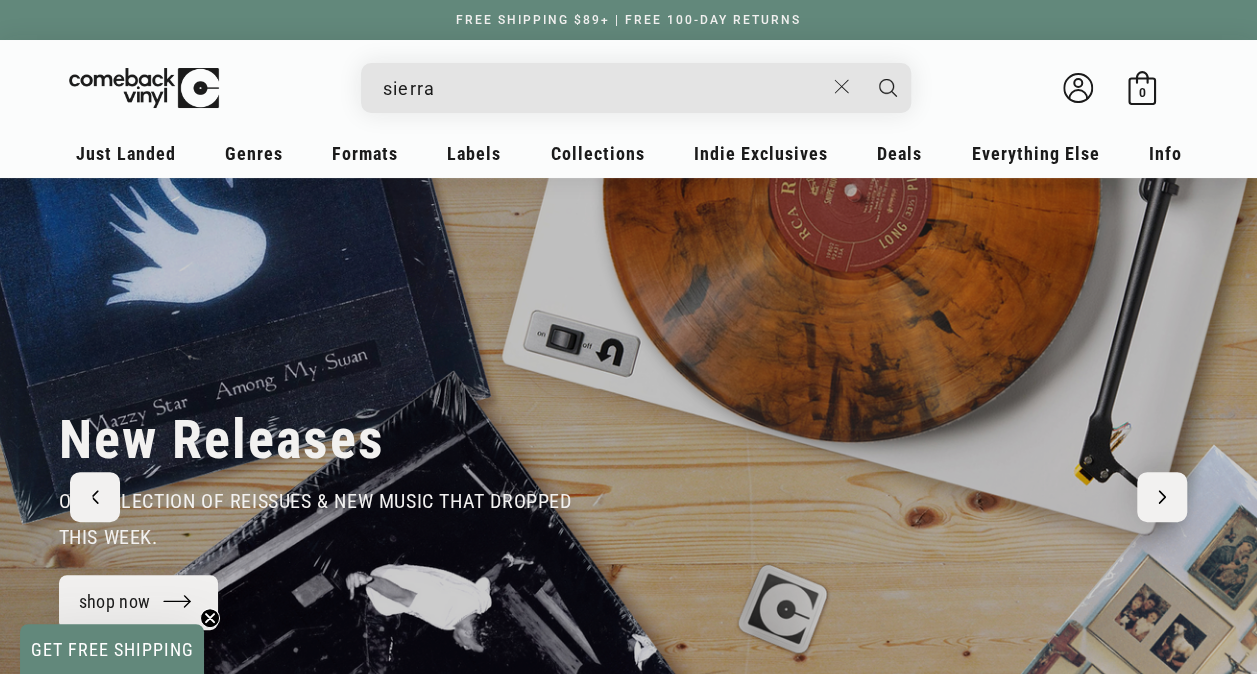 type on "sierra" 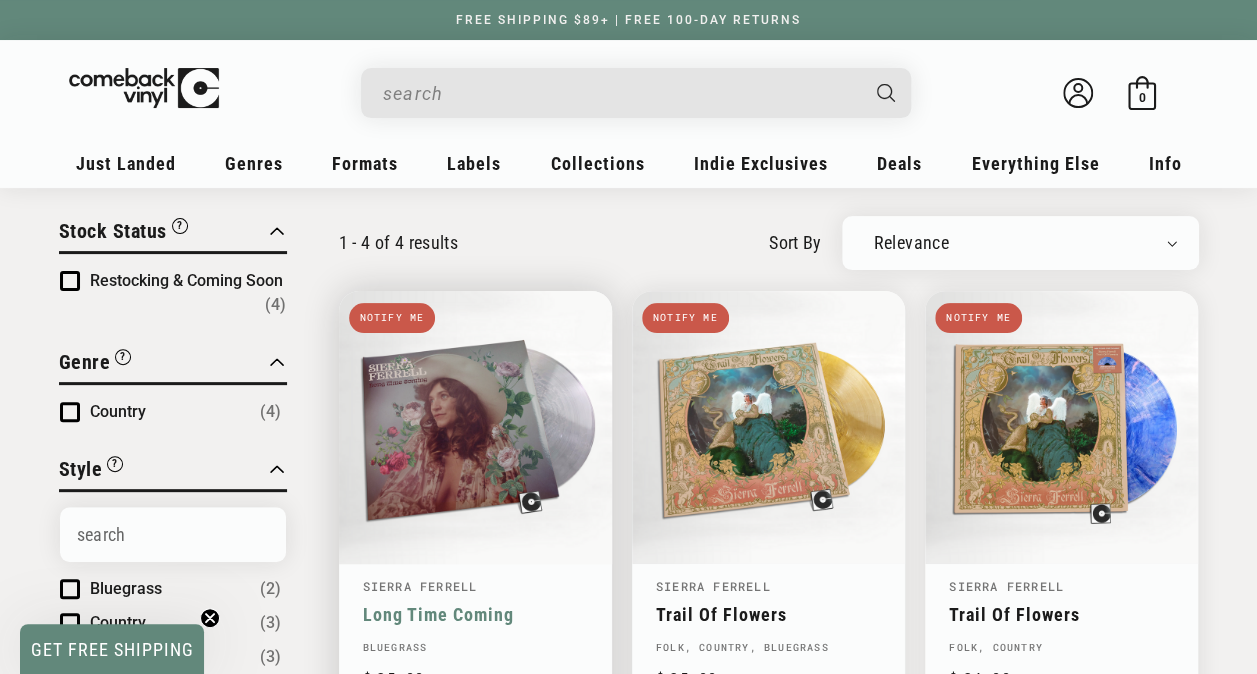 scroll, scrollTop: 130, scrollLeft: 0, axis: vertical 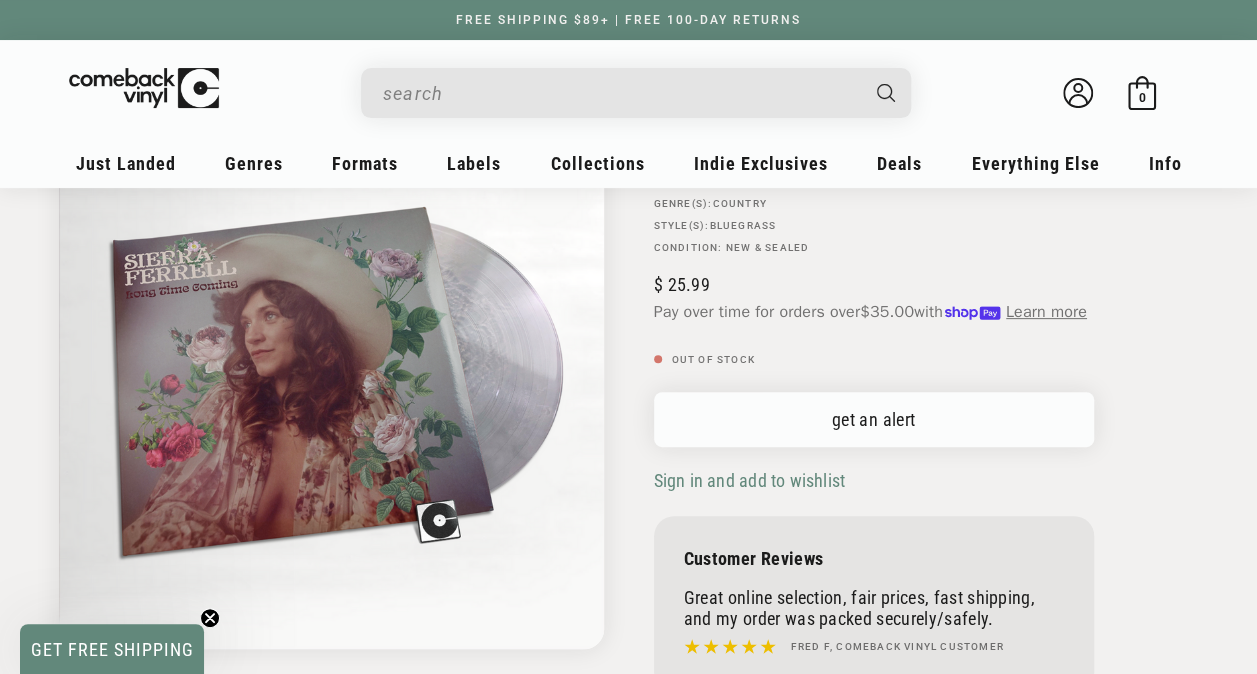 click on "get an alert" at bounding box center [874, 419] 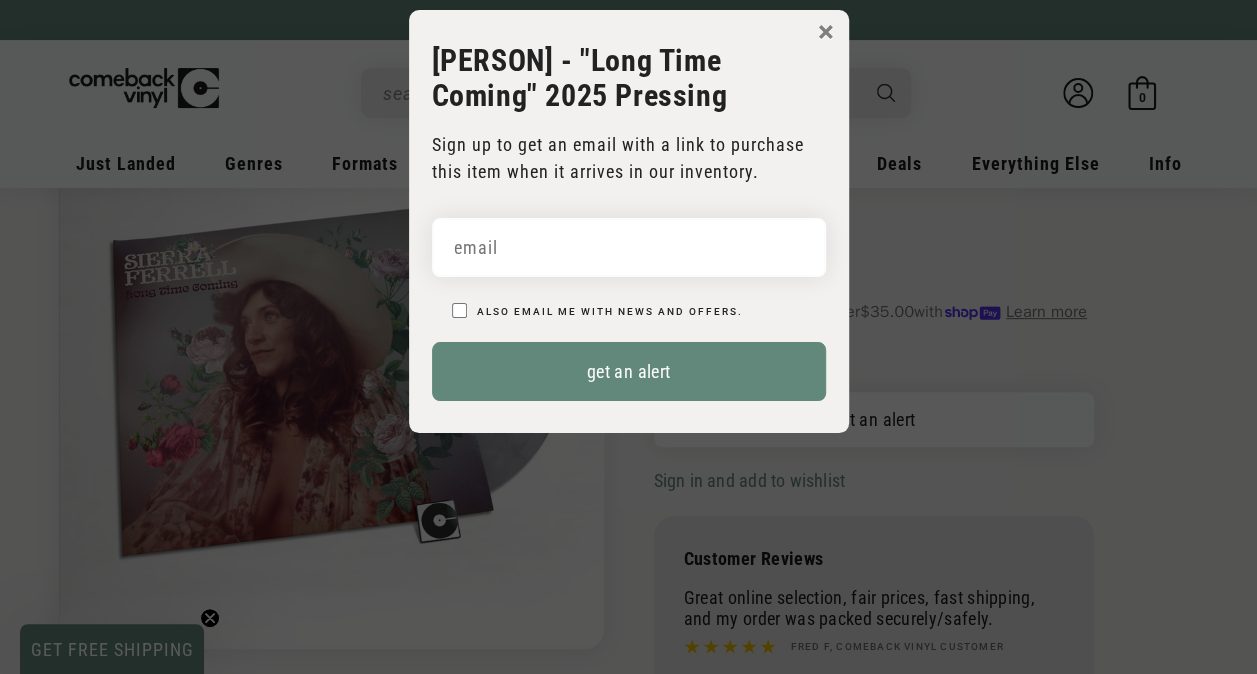 scroll, scrollTop: 0, scrollLeft: 0, axis: both 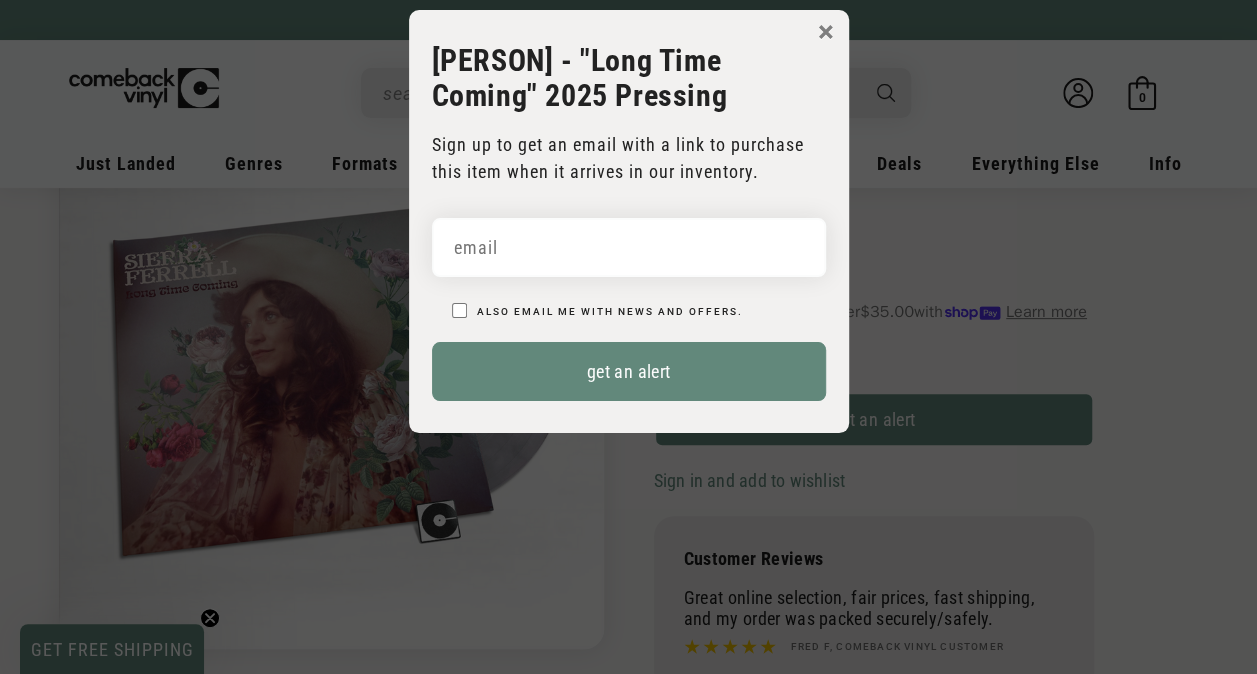 click at bounding box center [629, 247] 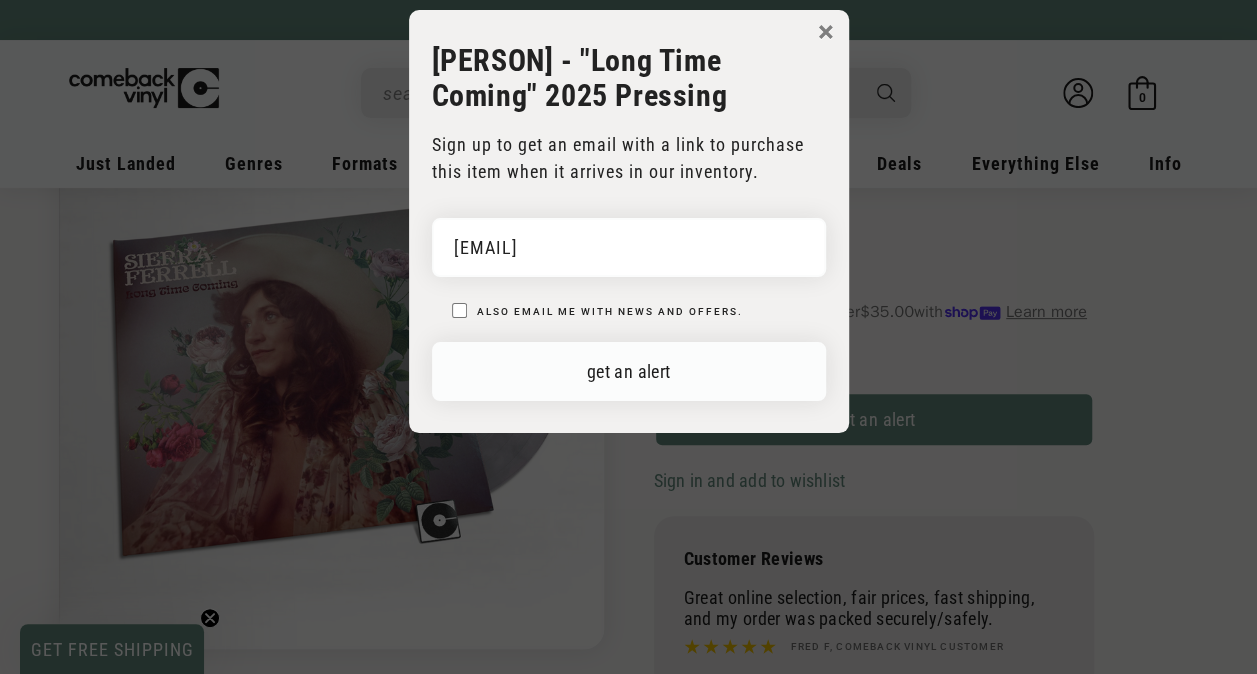 click on "get an alert" at bounding box center (629, 371) 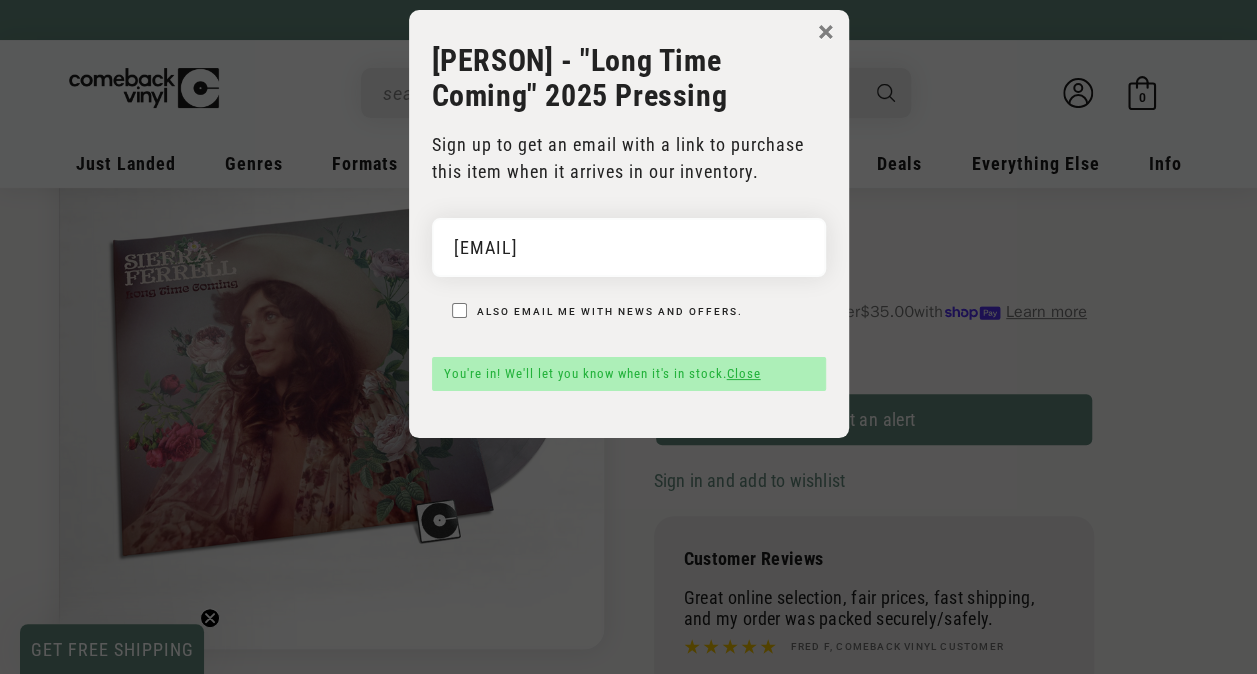 click on "×" at bounding box center [826, 32] 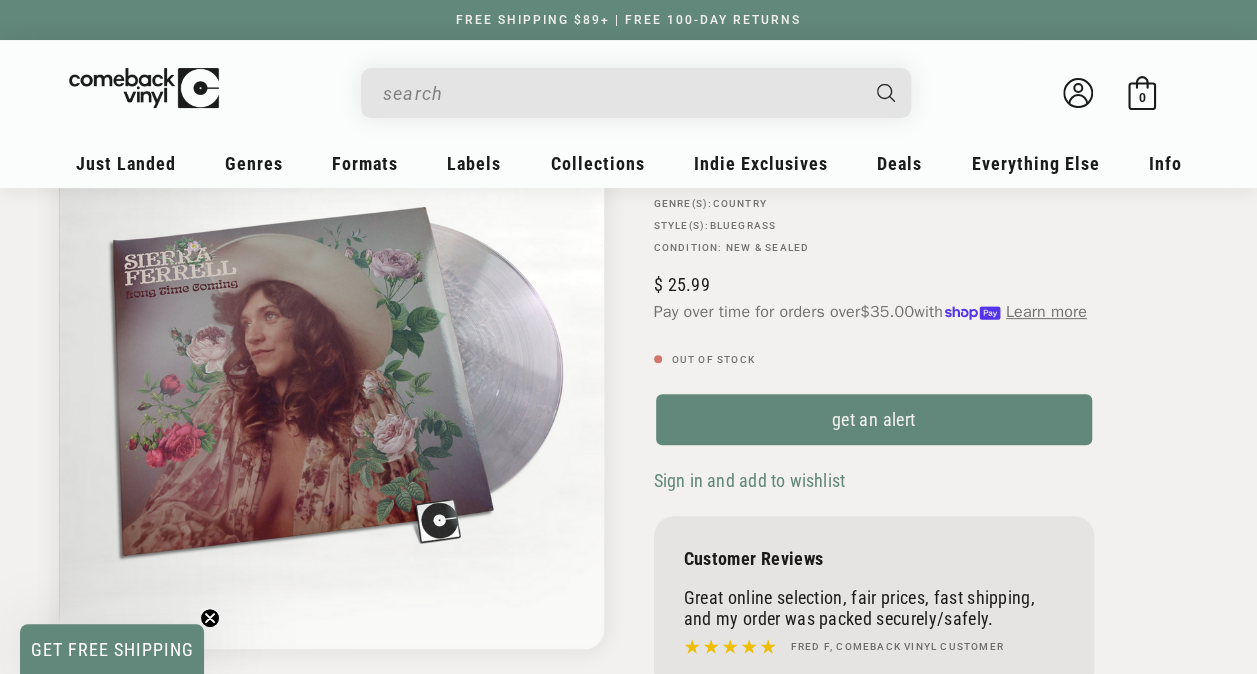 click at bounding box center [620, 93] 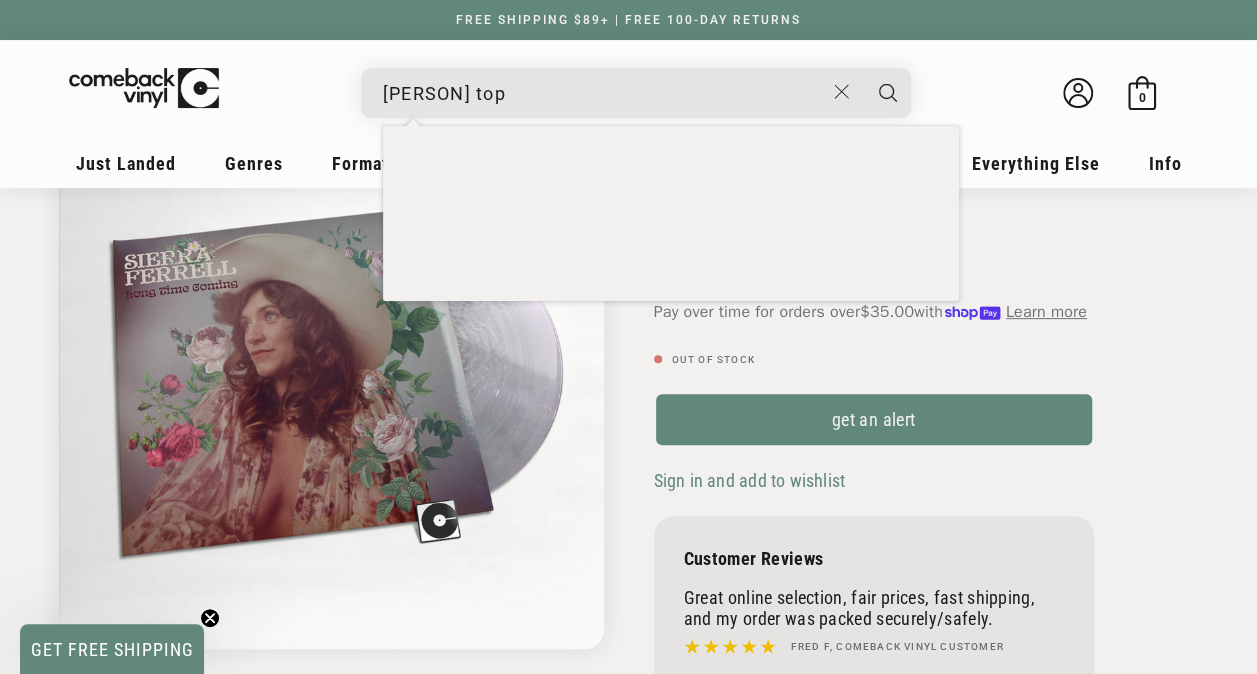 type on "zach top" 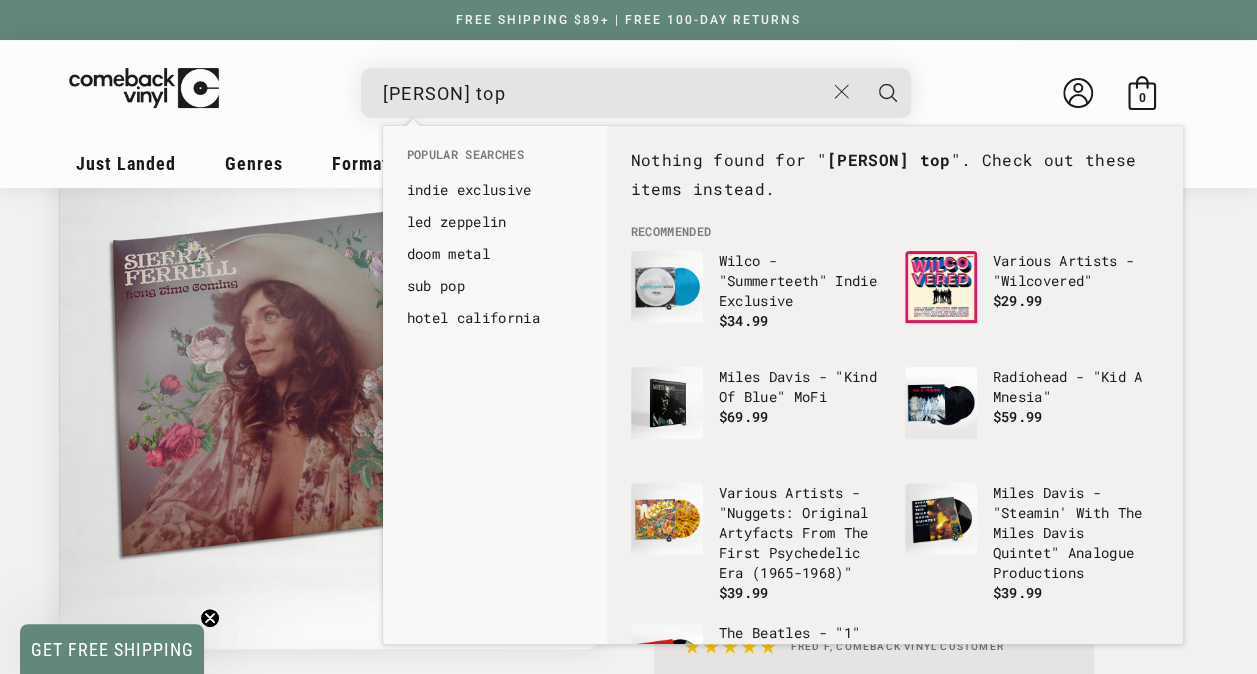 click at bounding box center (888, 93) 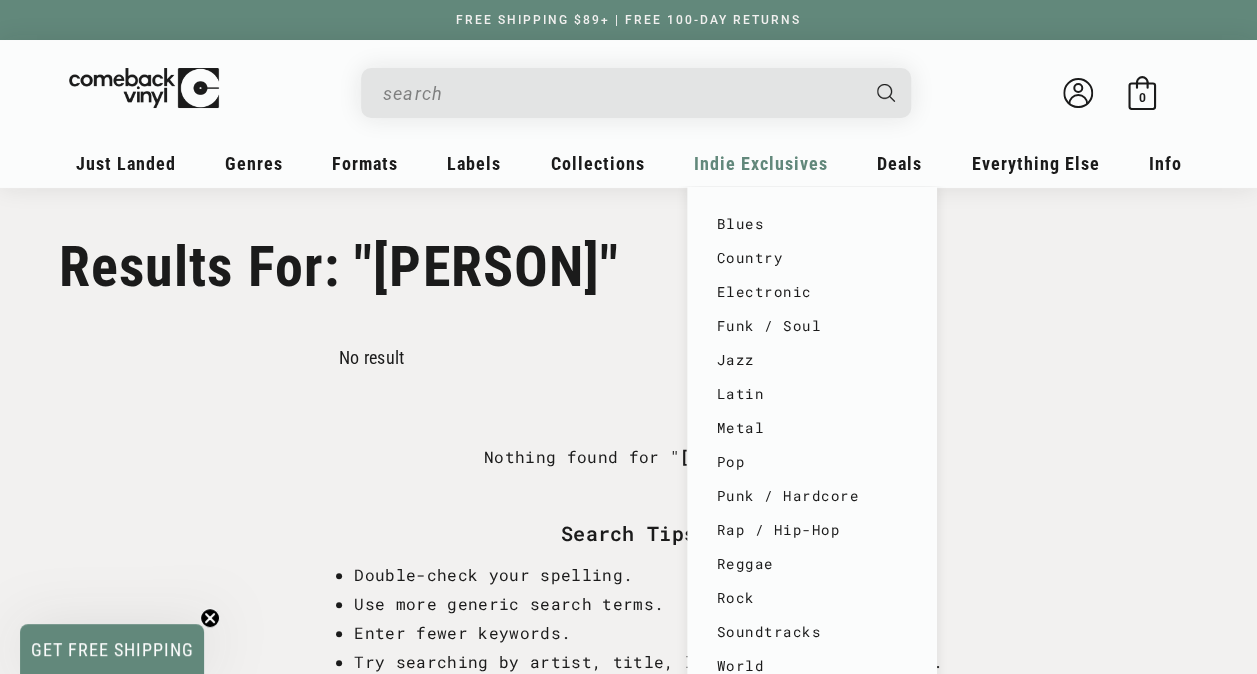 scroll, scrollTop: 25, scrollLeft: 0, axis: vertical 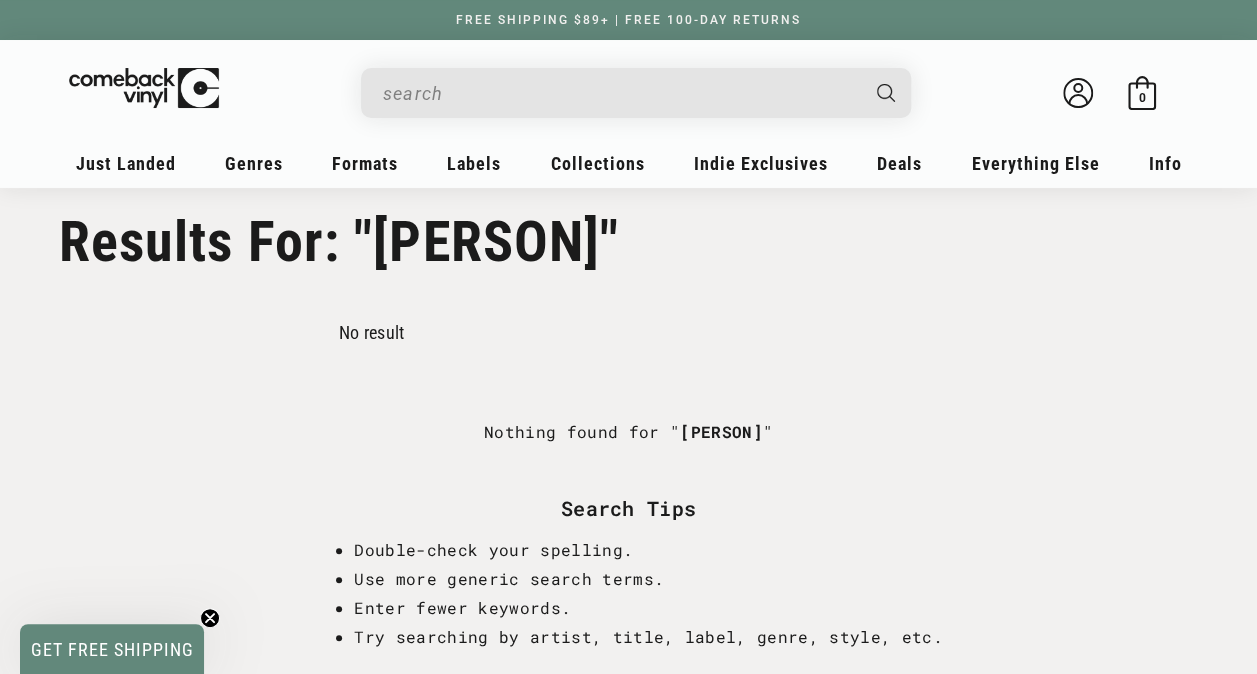 type on "zach top" 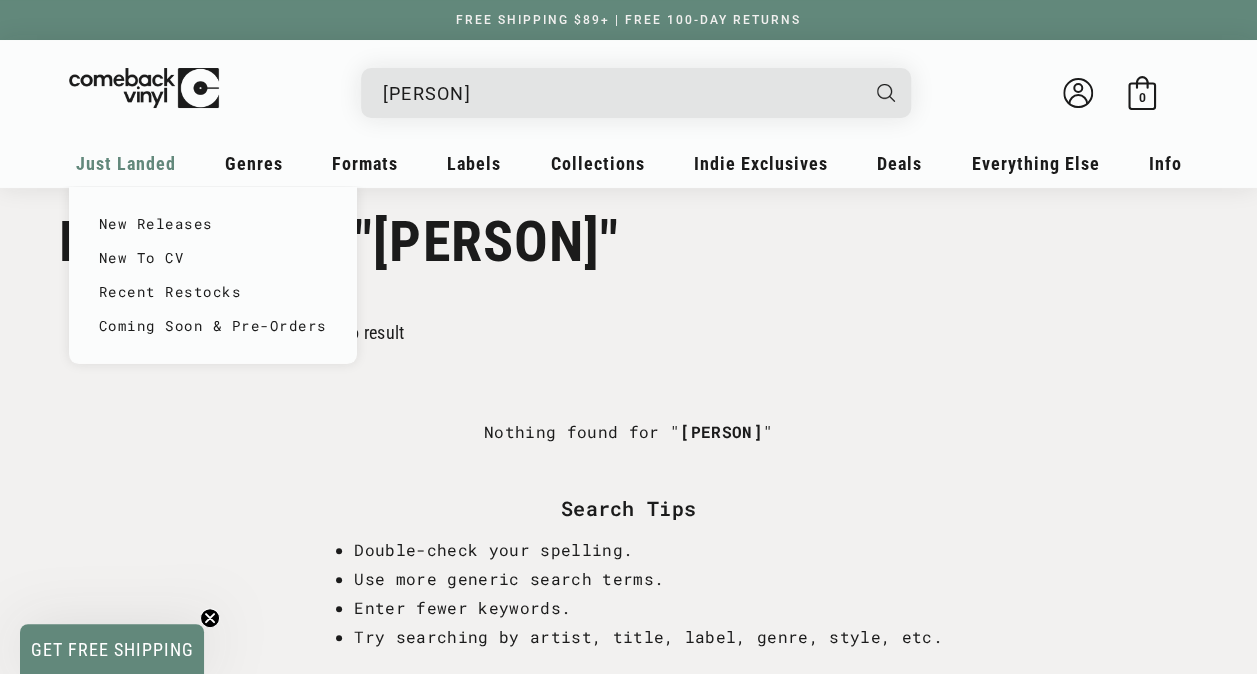 click on "Just Landed" at bounding box center (126, 163) 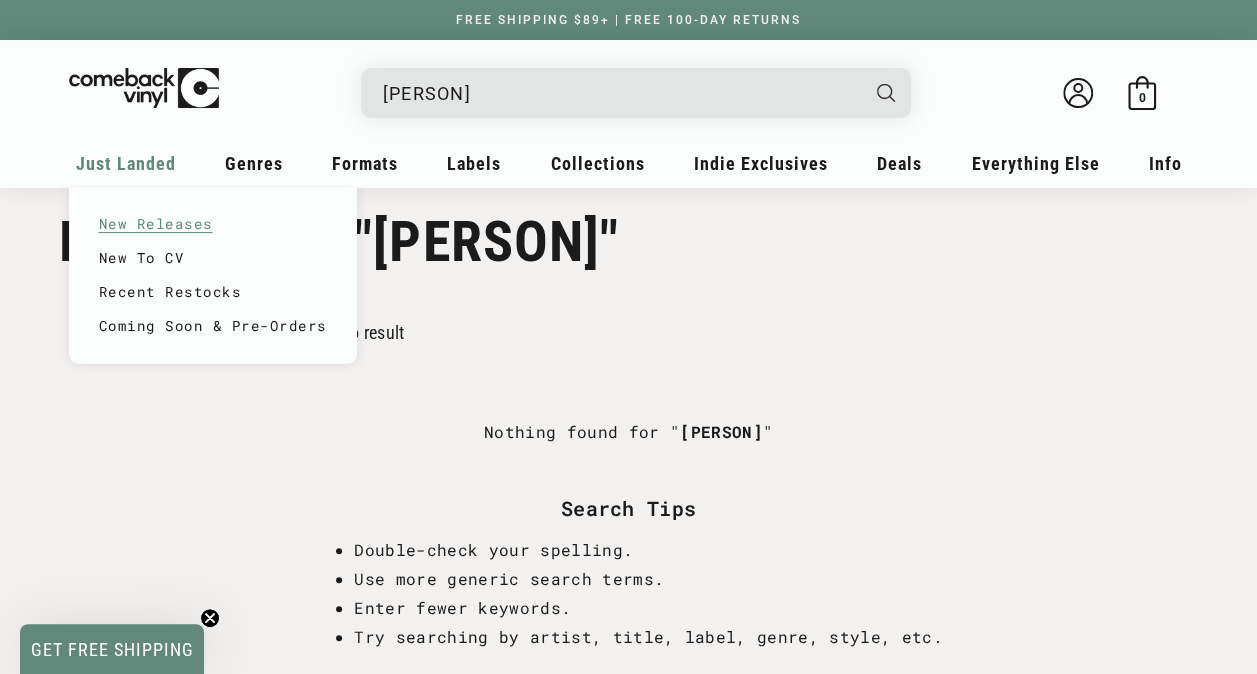 click on "New Releases" at bounding box center (213, 224) 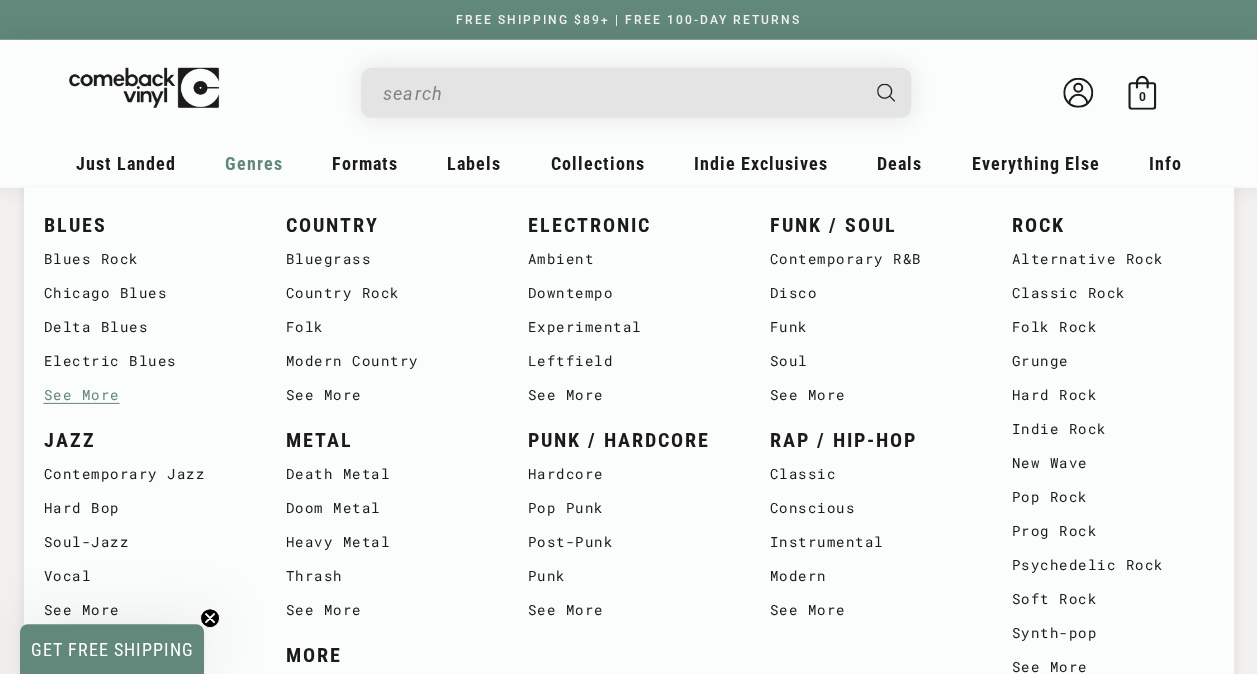 scroll, scrollTop: 2933, scrollLeft: 0, axis: vertical 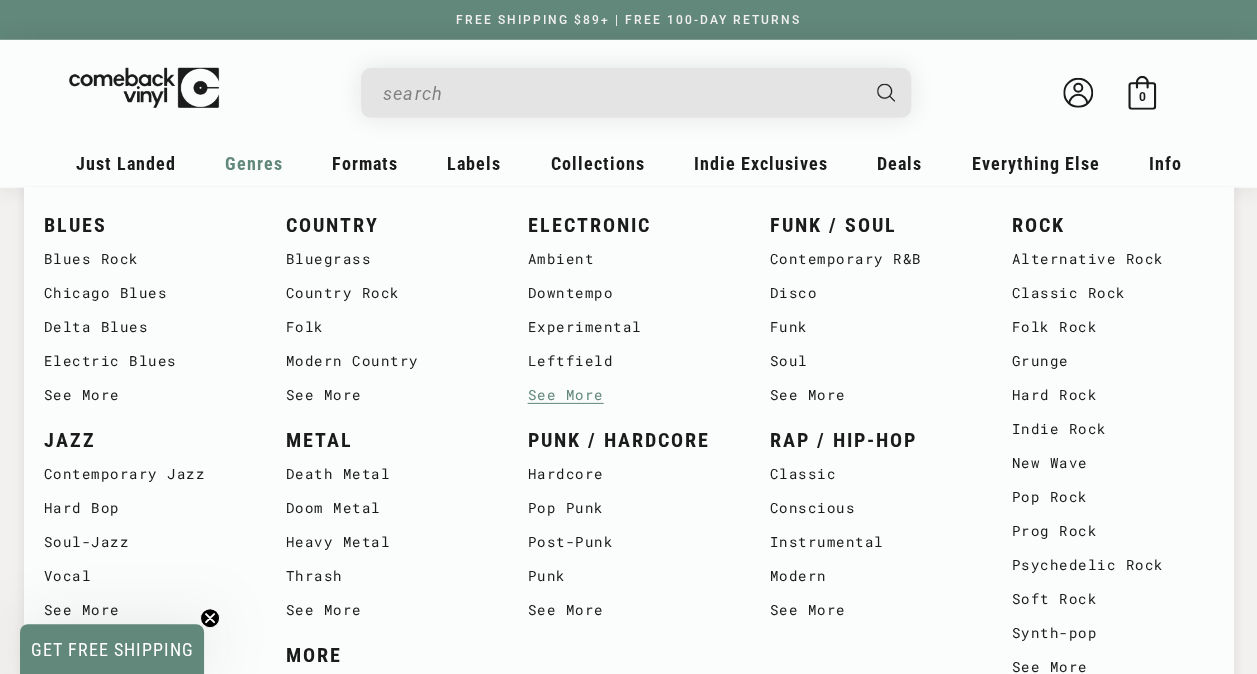 click on "See More" at bounding box center (629, 395) 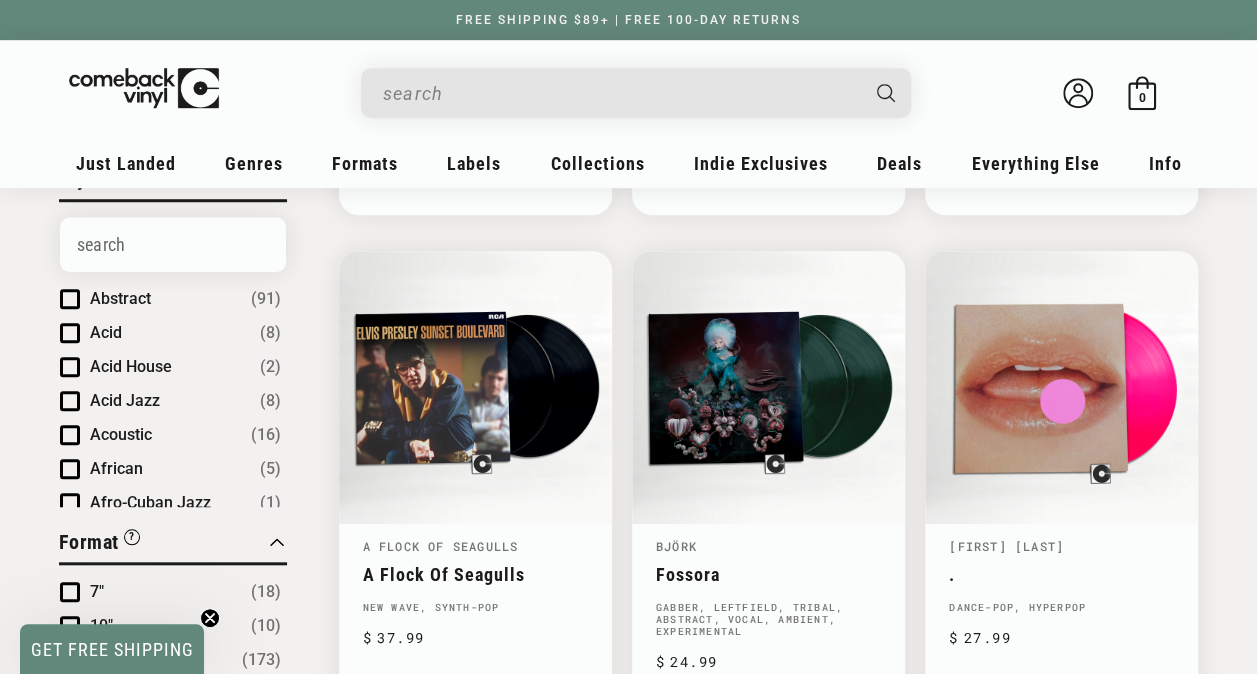 scroll, scrollTop: 661, scrollLeft: 0, axis: vertical 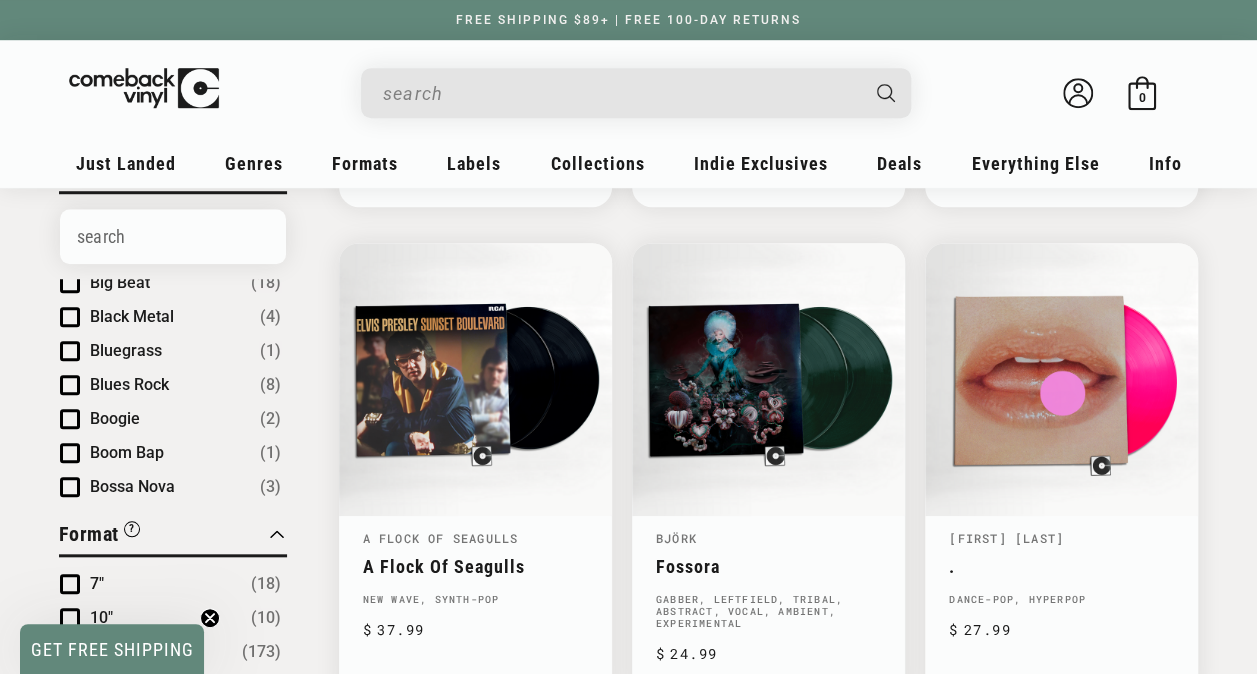 click at bounding box center (620, 93) 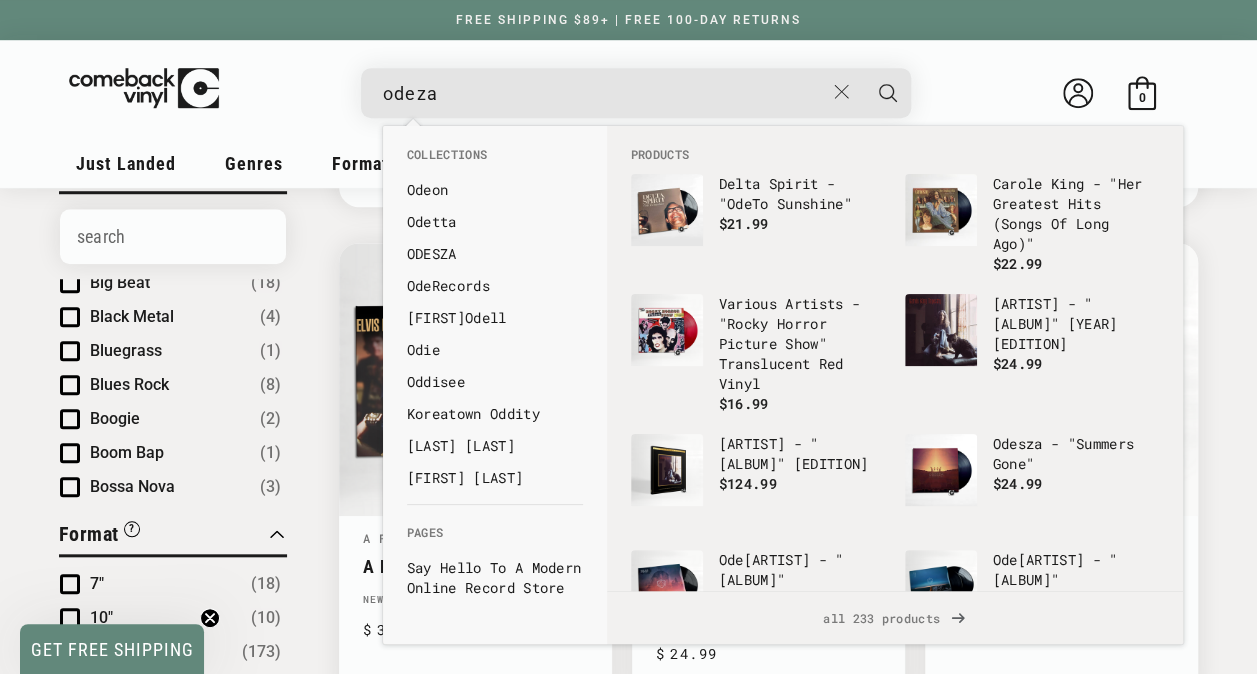 type on "odeza" 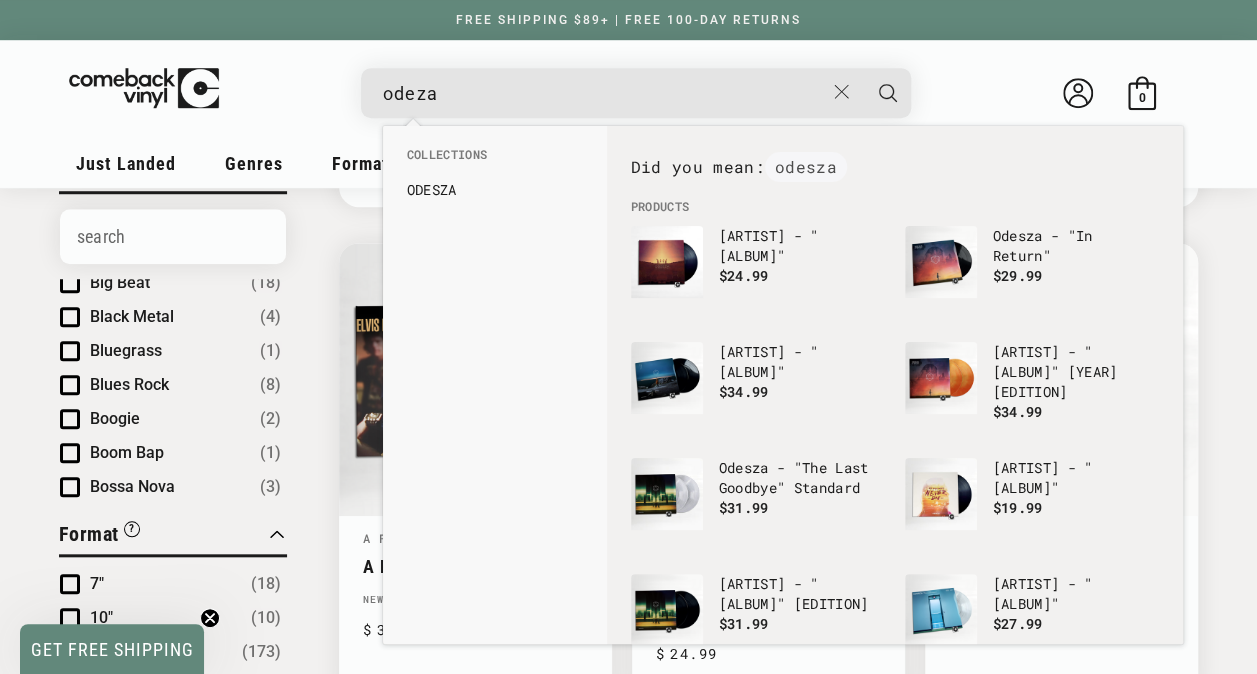 click at bounding box center (888, 93) 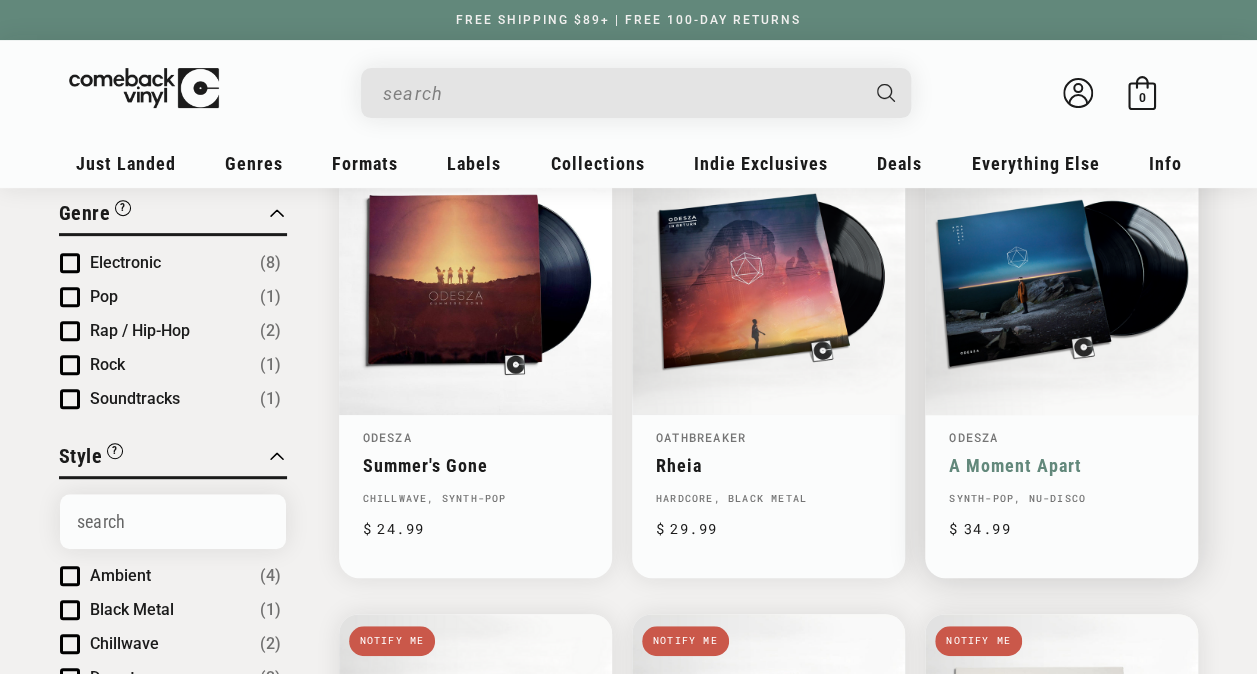 scroll, scrollTop: 276, scrollLeft: 0, axis: vertical 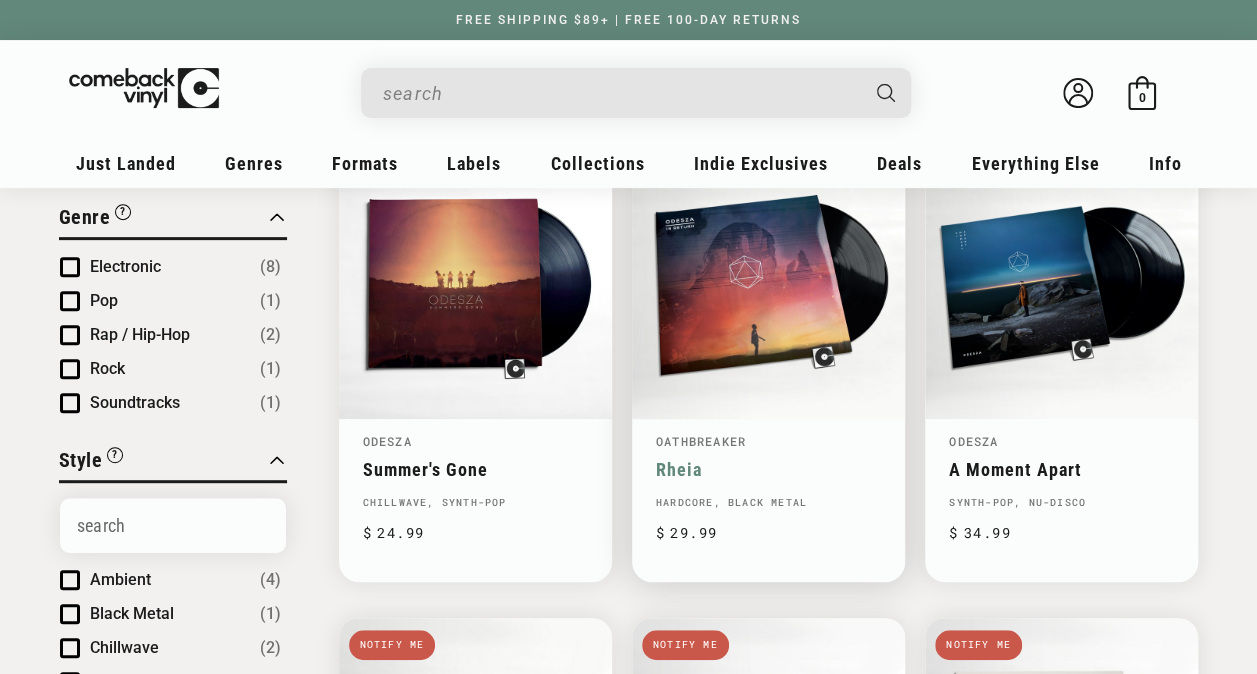 click on "Oathbreaker" at bounding box center (701, 441) 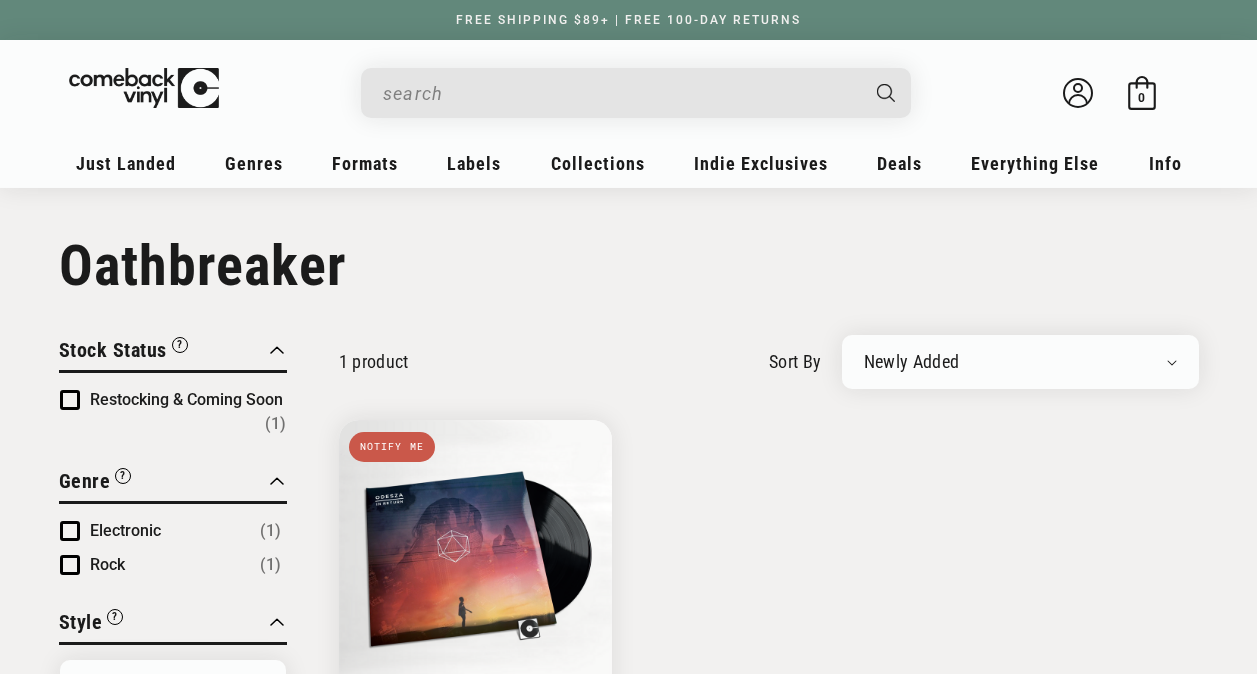 scroll, scrollTop: 0, scrollLeft: 0, axis: both 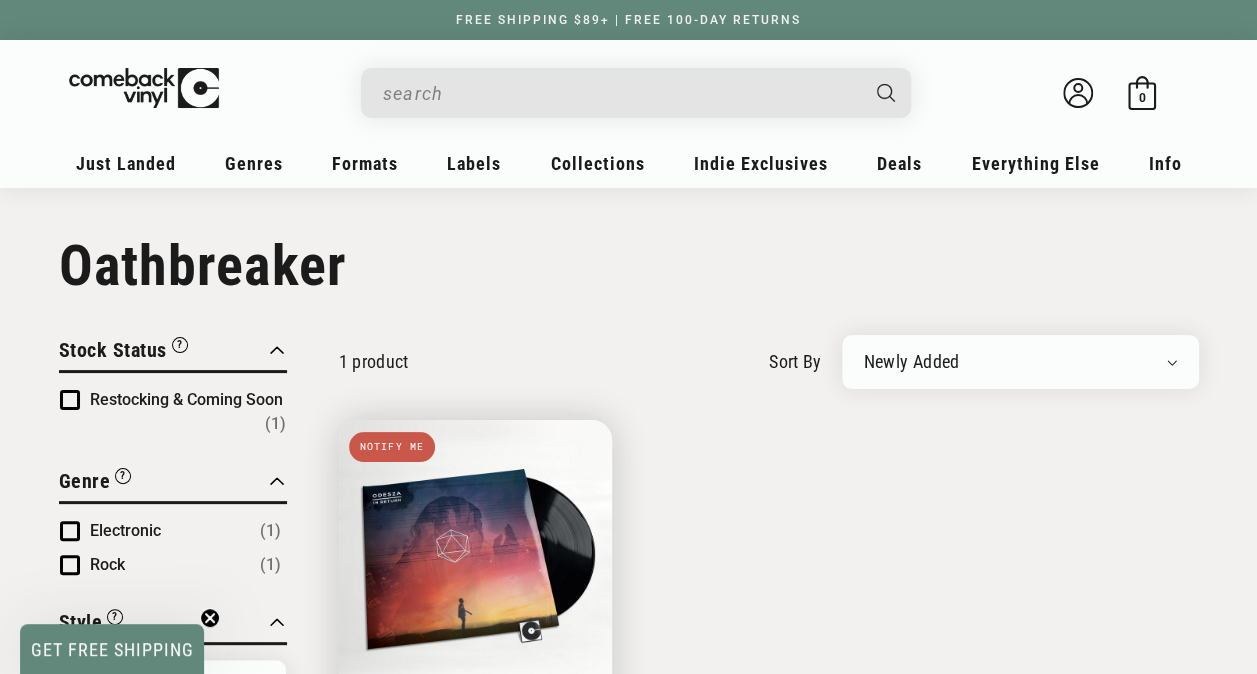 click on "Rheia" at bounding box center [475, 743] 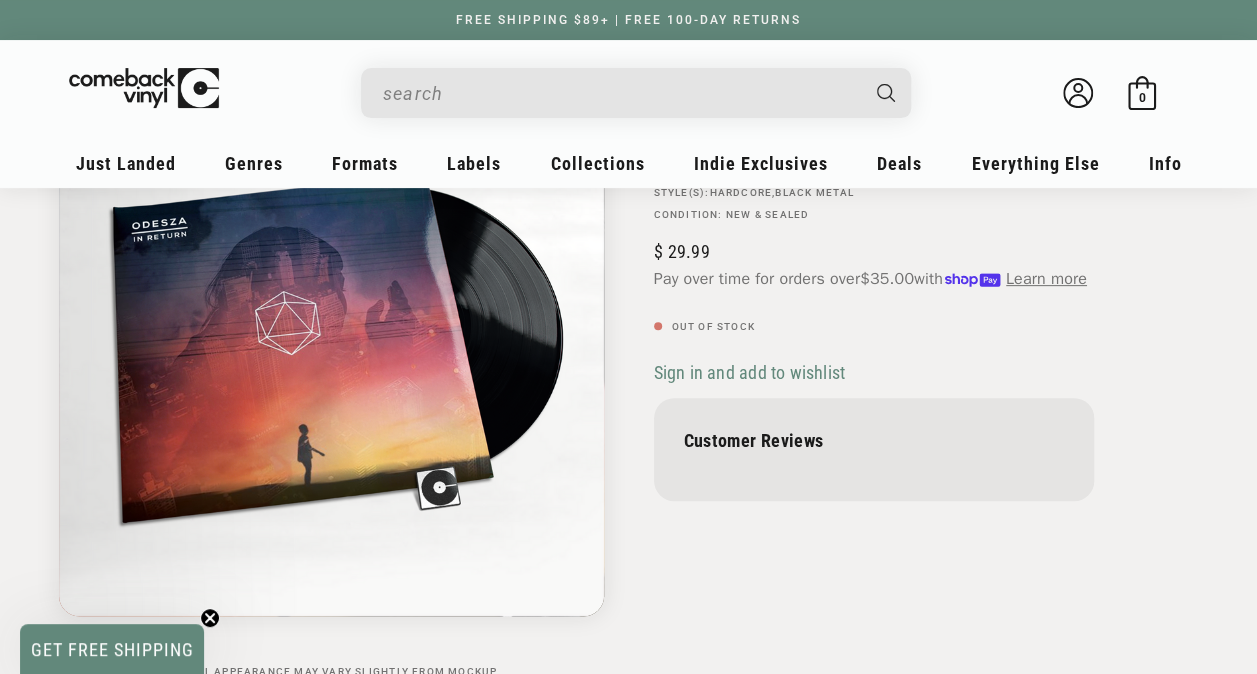 scroll, scrollTop: 230, scrollLeft: 0, axis: vertical 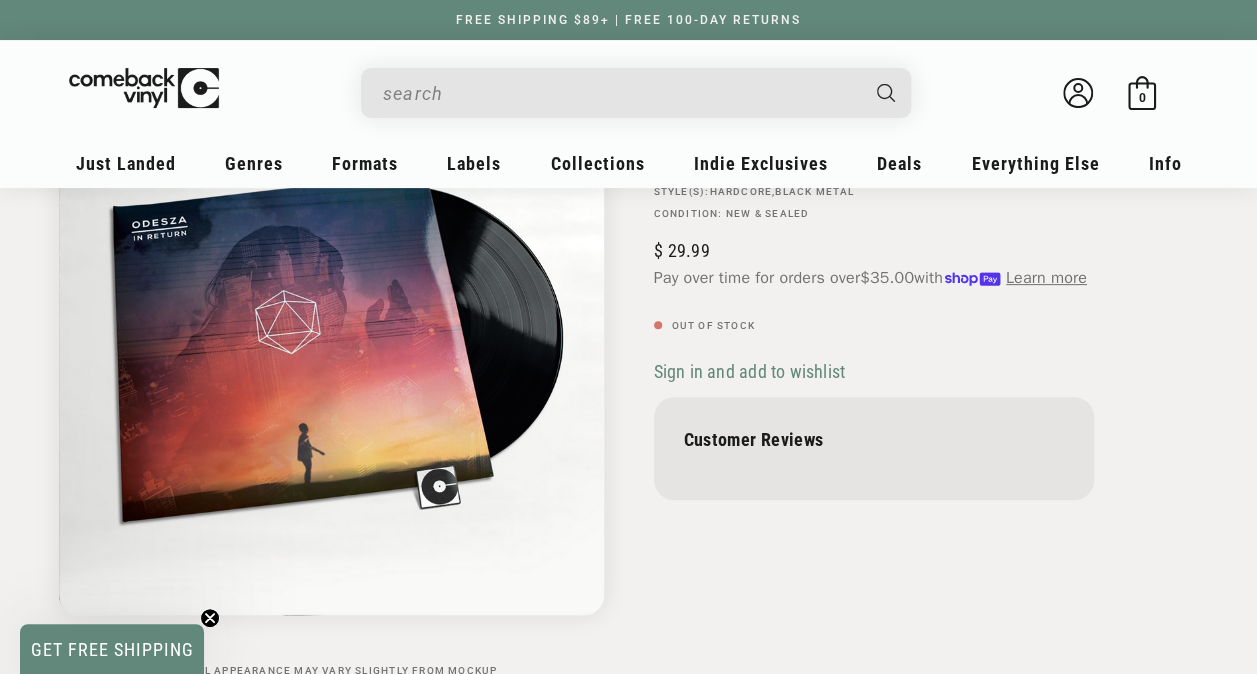 click on "GENRE(S):
Electronic ,
Rock
STYLE(S):
Hardcore ,
Black Metal
Condition: New & Sealed
Regular price
$ 29.99
$ $" at bounding box center (874, 280) 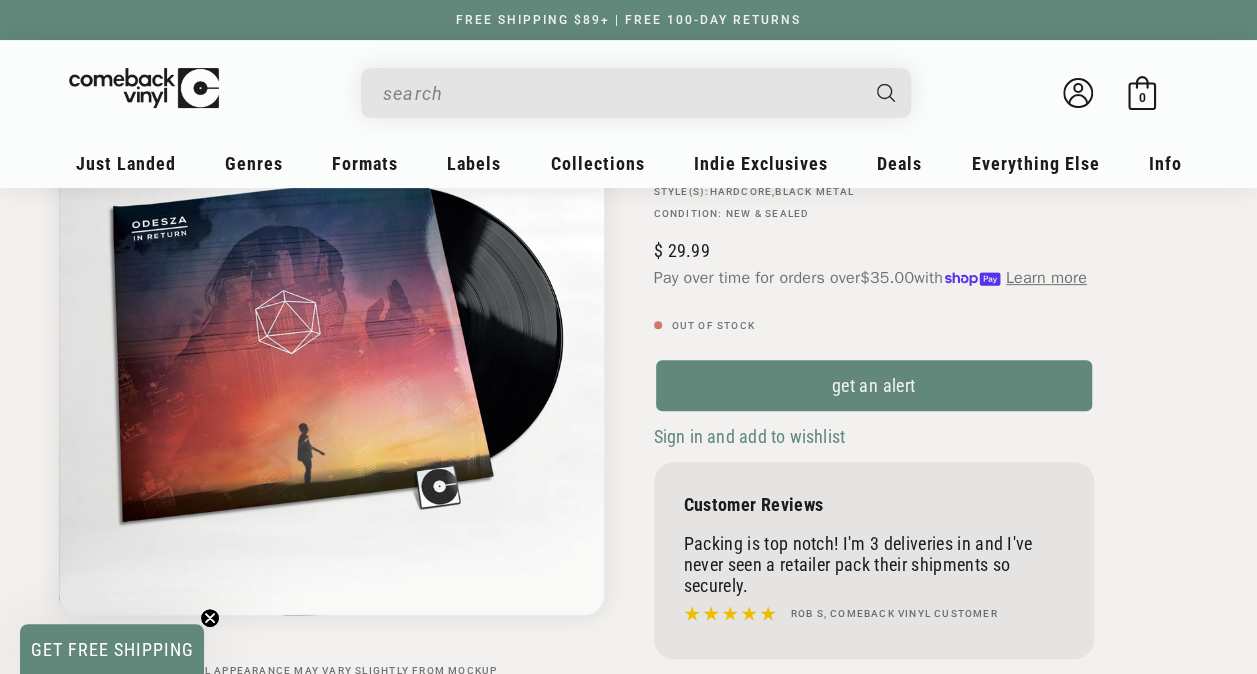 click on "get an alert" at bounding box center (874, 385) 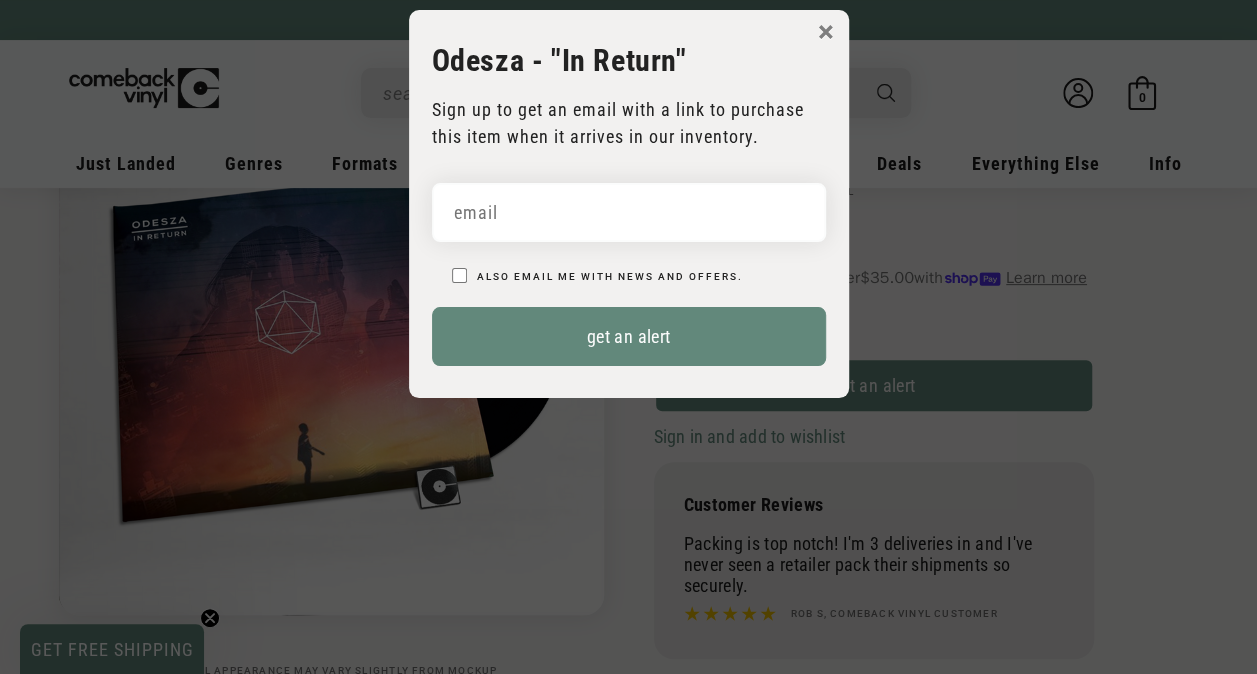 scroll, scrollTop: 0, scrollLeft: 0, axis: both 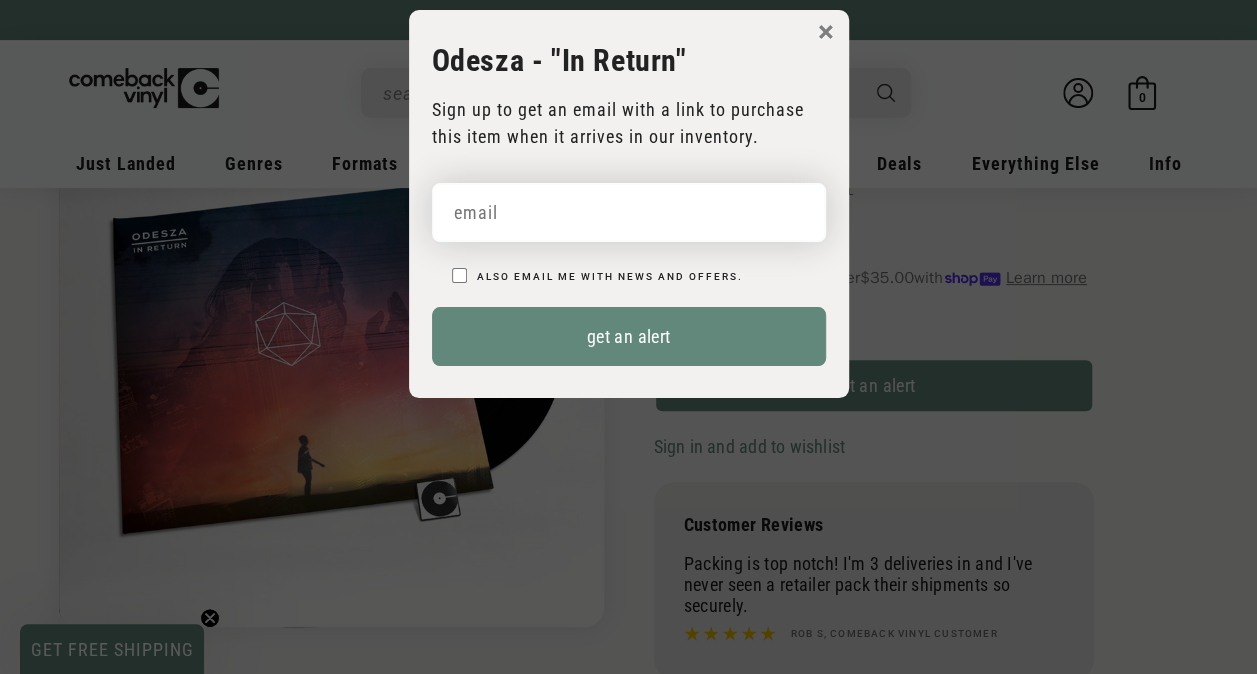 click at bounding box center [629, 212] 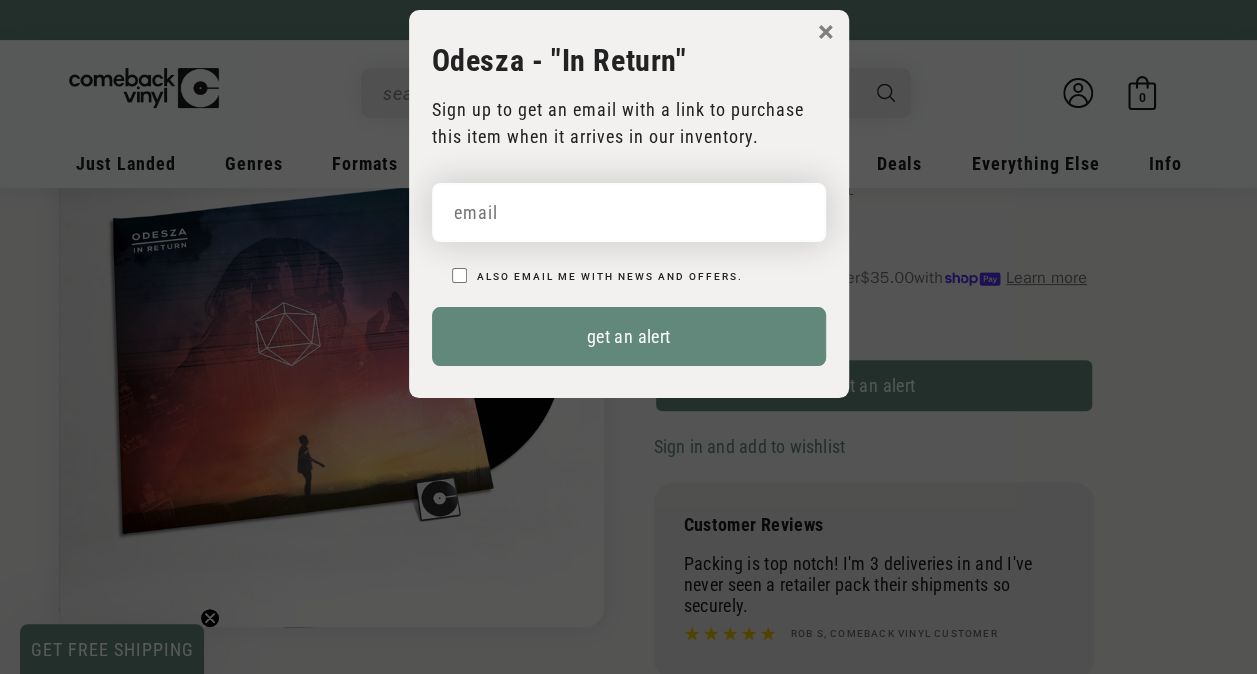 type on "sophia.wilkinss12@gmail.com" 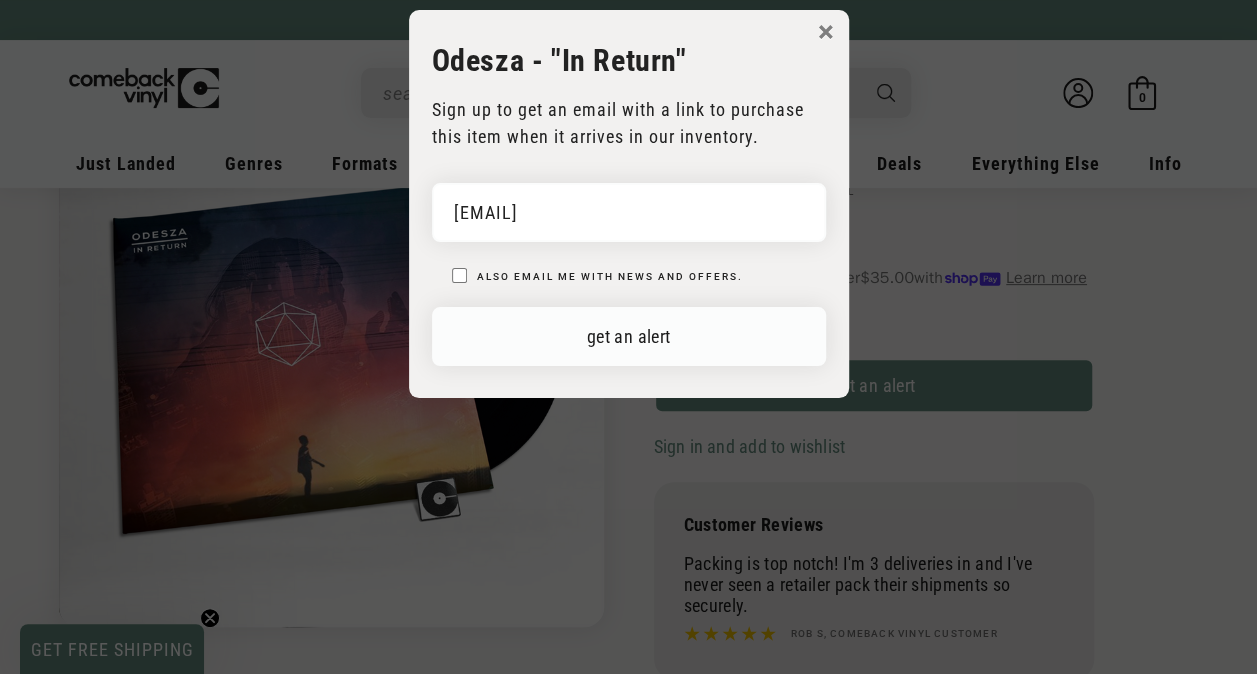 click on "get an alert" at bounding box center (629, 336) 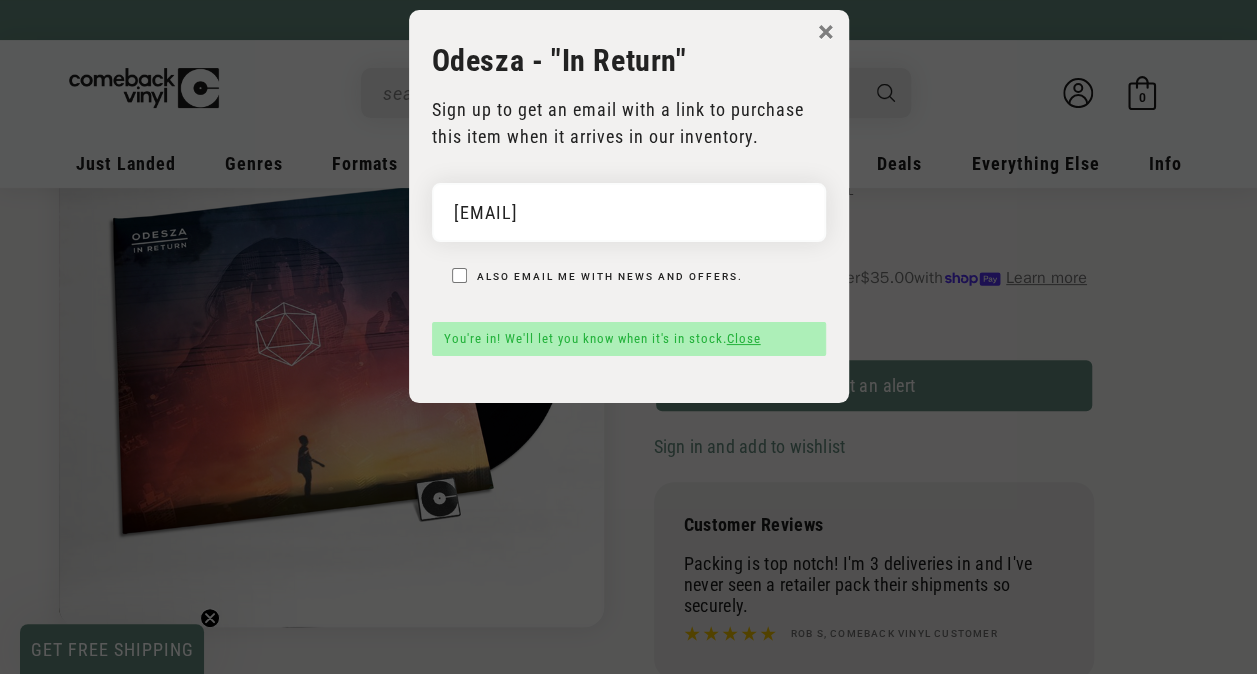 click on "×" at bounding box center (826, 32) 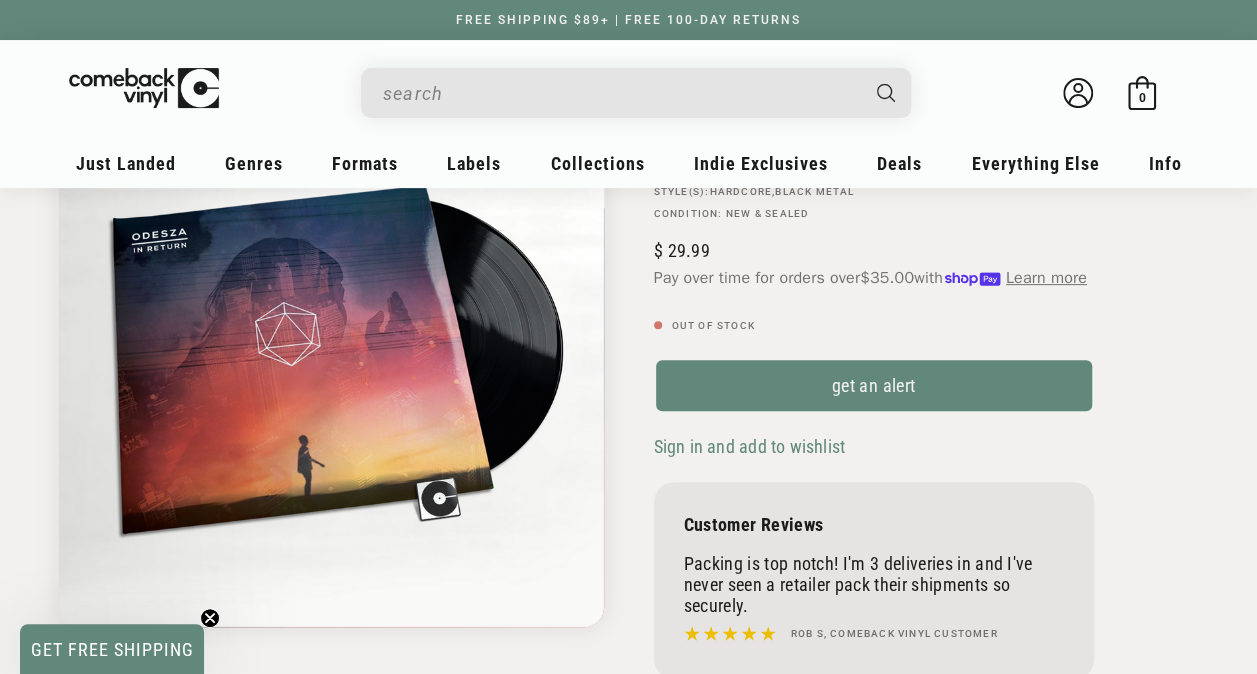 click at bounding box center (620, 93) 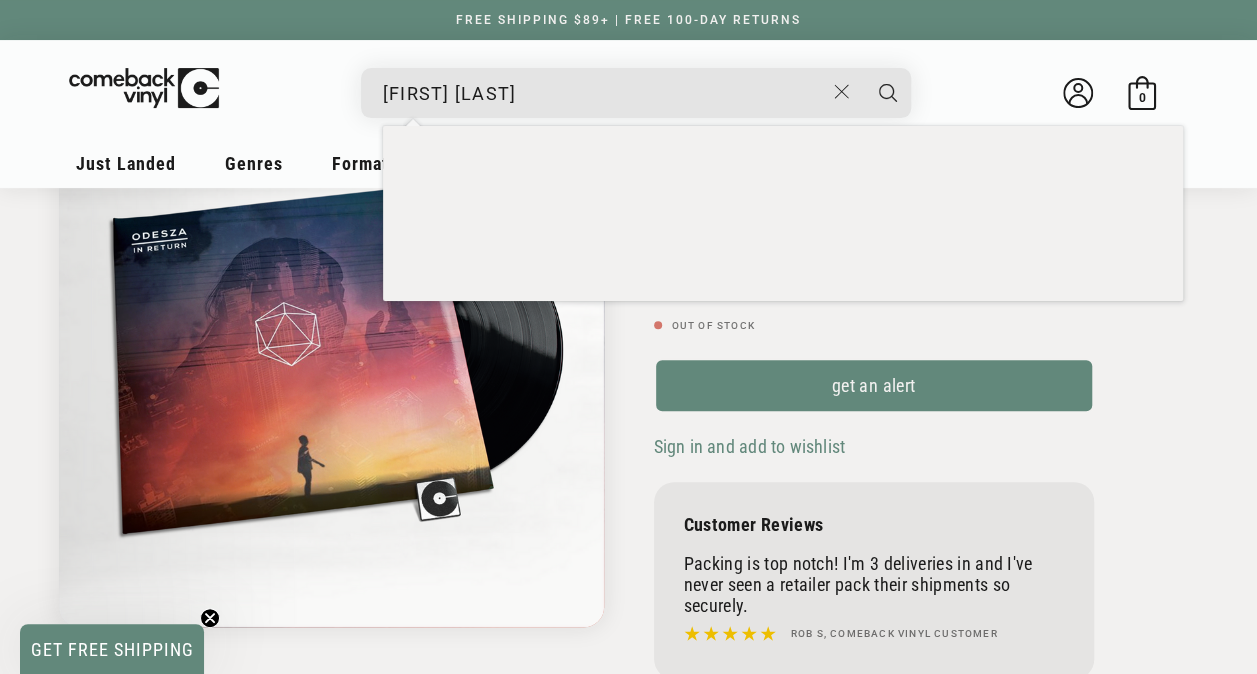 type on "clara la san" 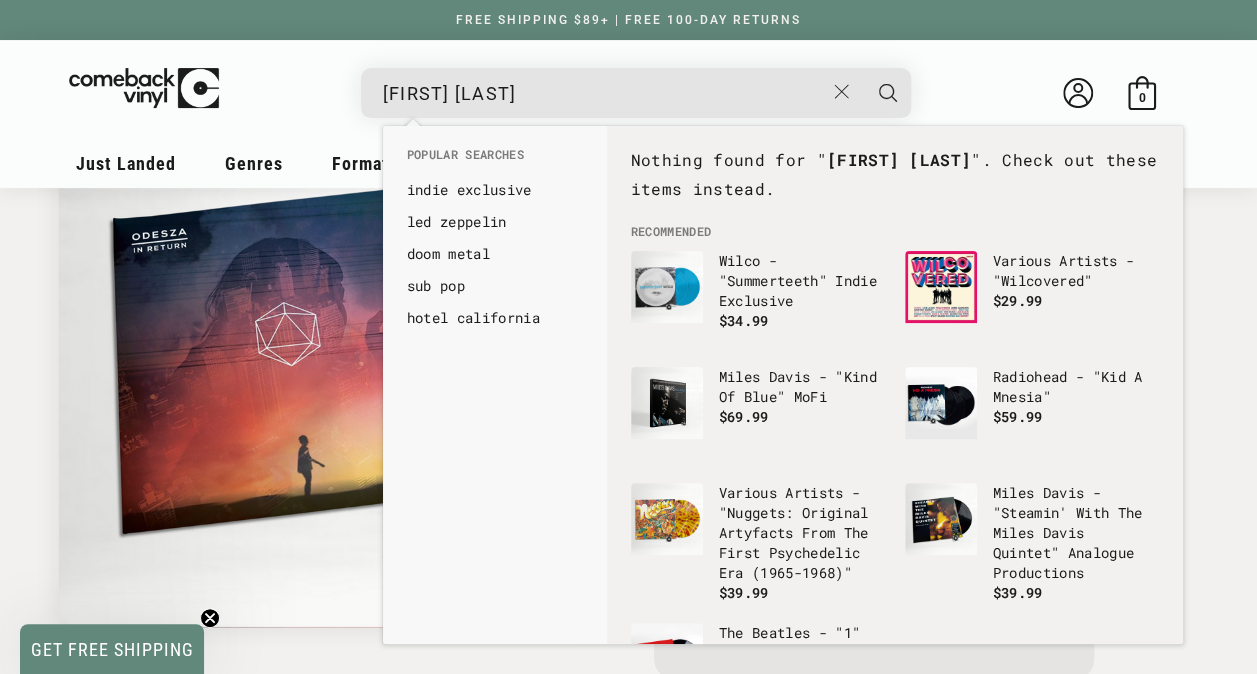 click at bounding box center [888, 93] 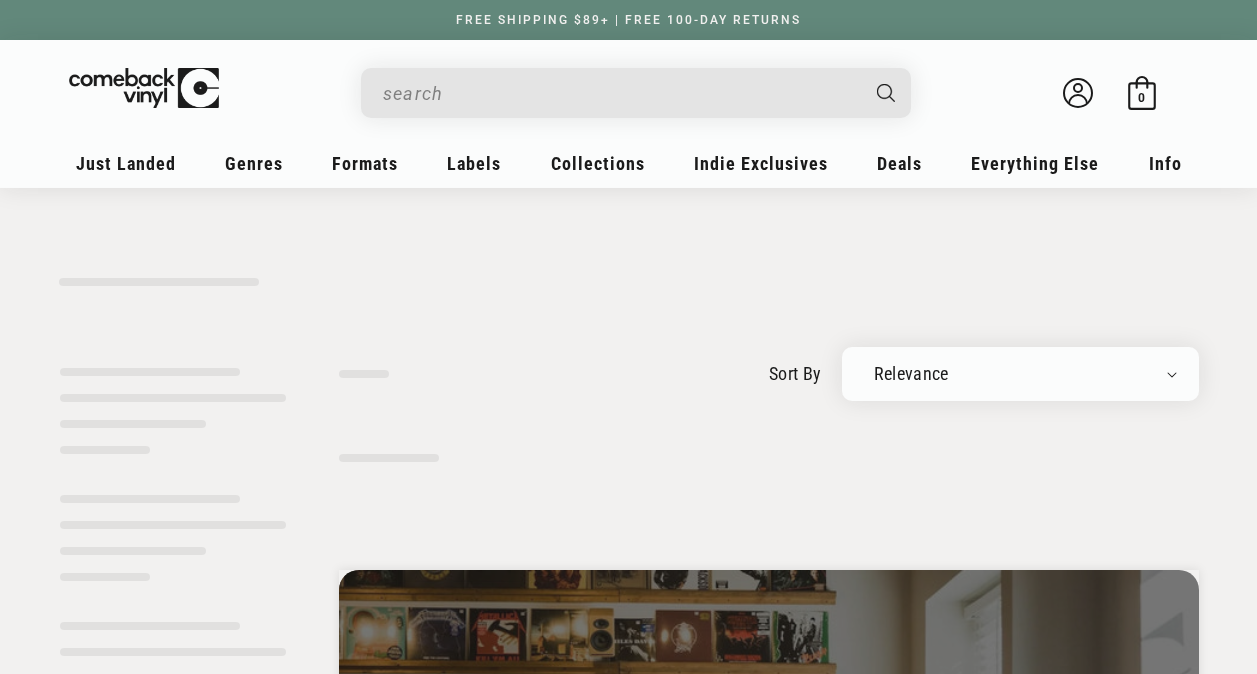 scroll, scrollTop: 0, scrollLeft: 0, axis: both 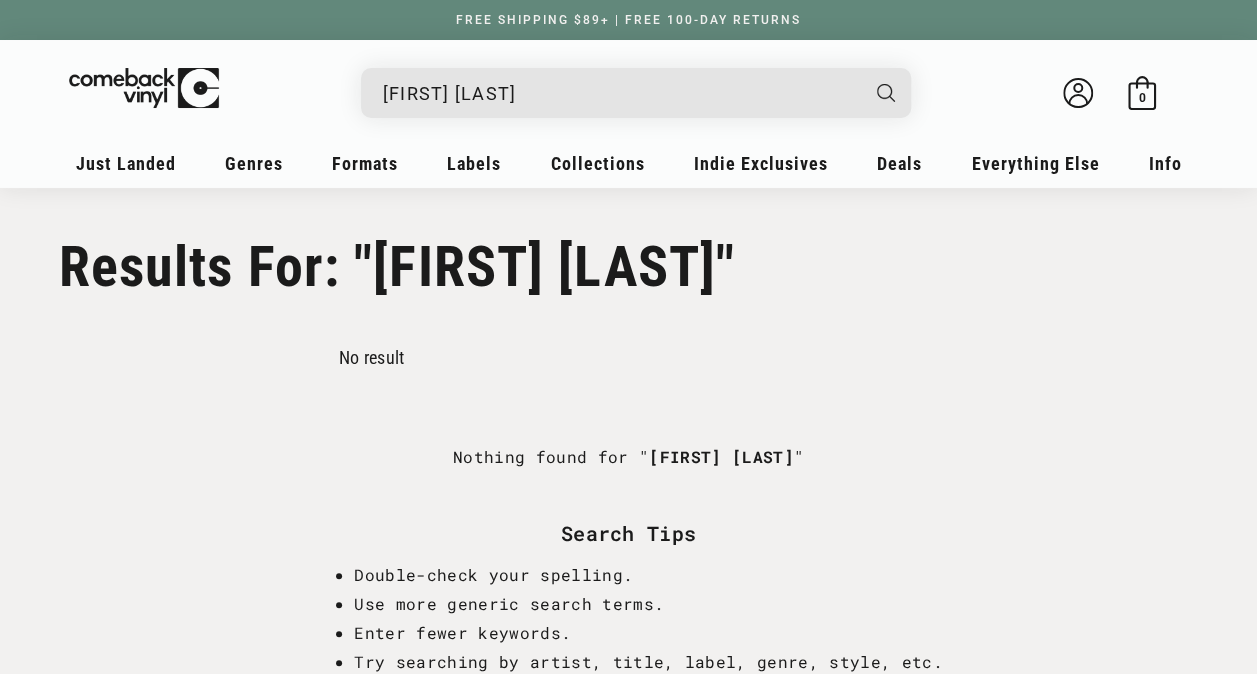click on "[FIRST] [LAST]" at bounding box center (620, 93) 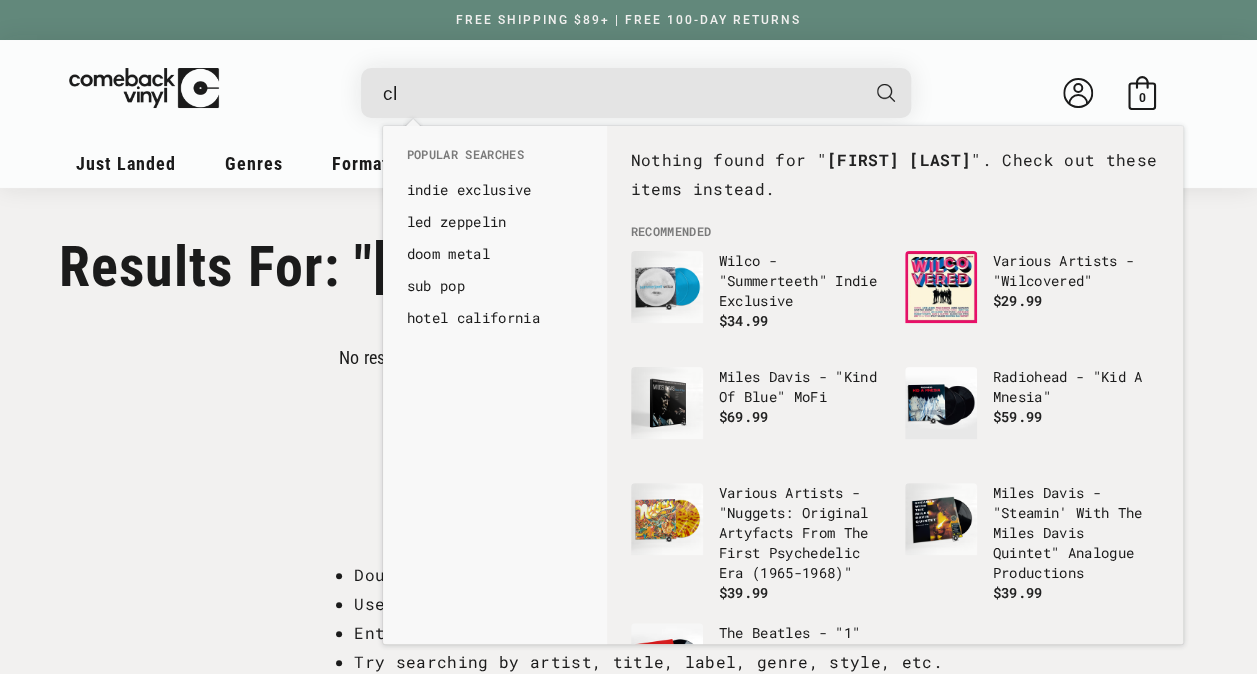 type on "c" 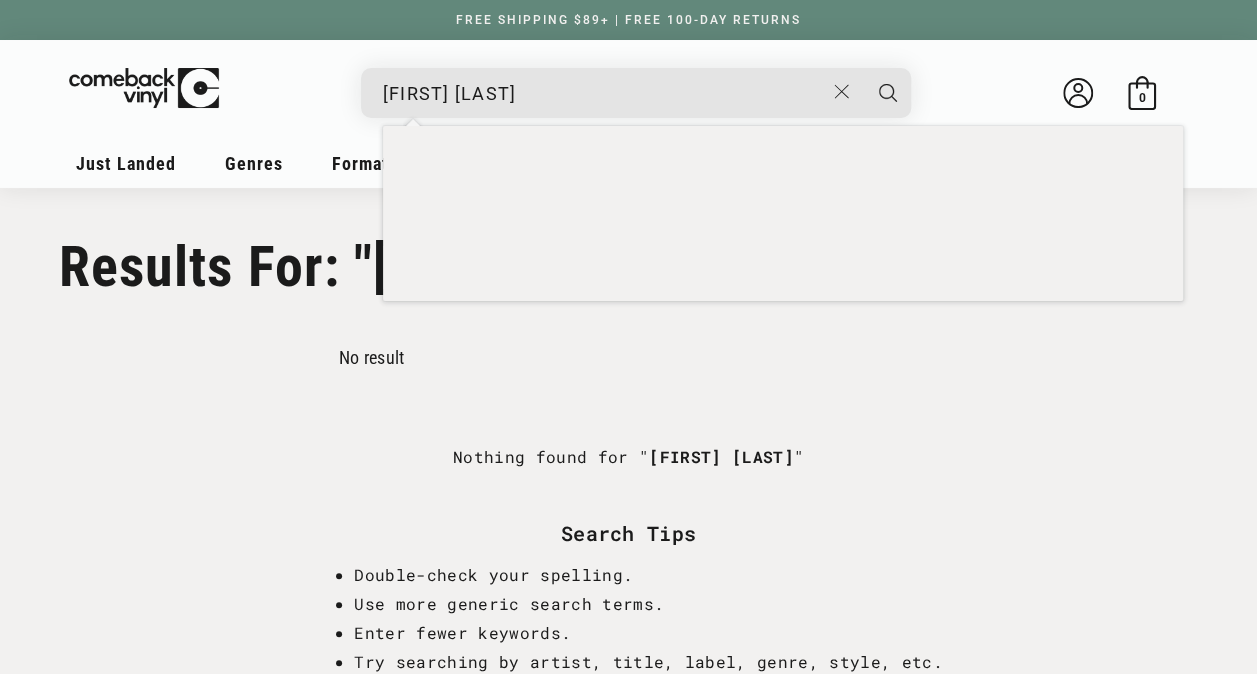 type on "rufus du sol" 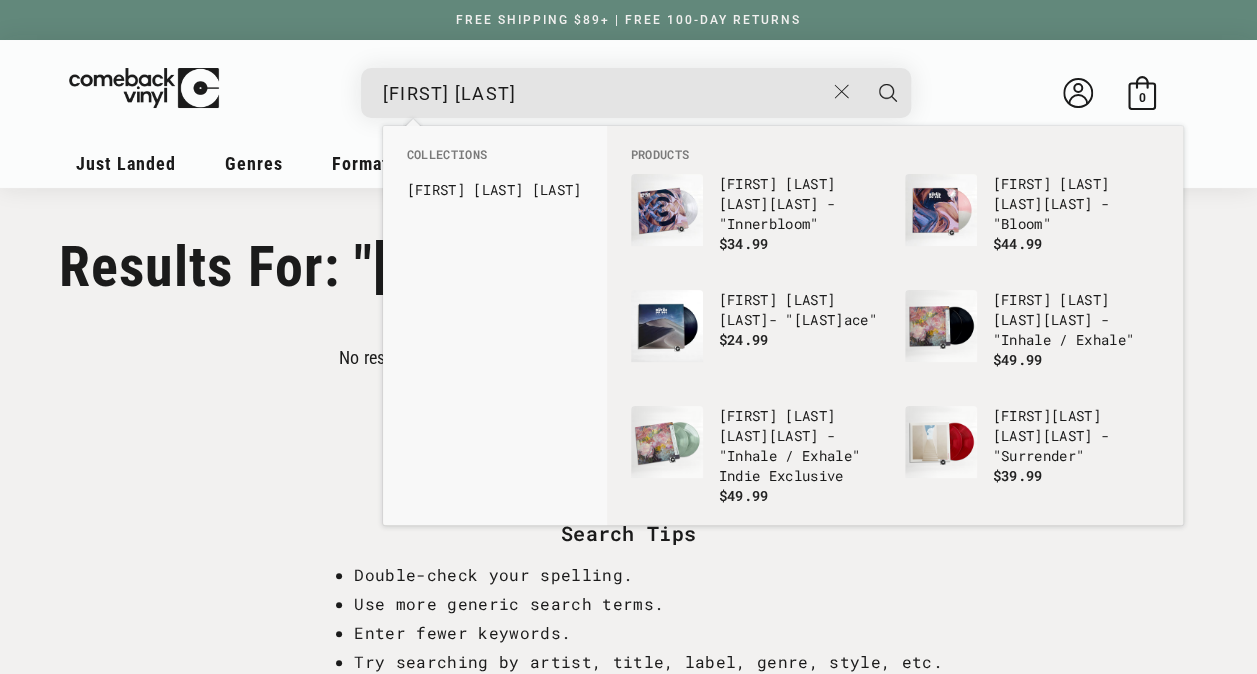 click at bounding box center [888, 93] 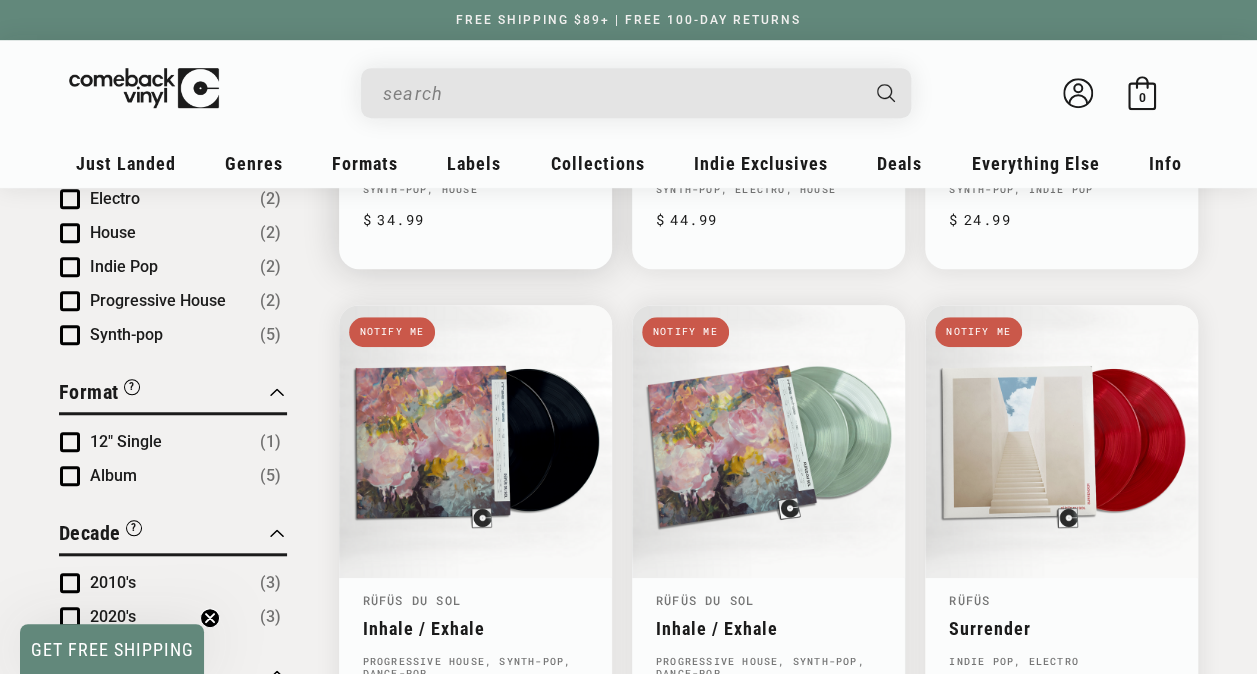 scroll, scrollTop: 665, scrollLeft: 0, axis: vertical 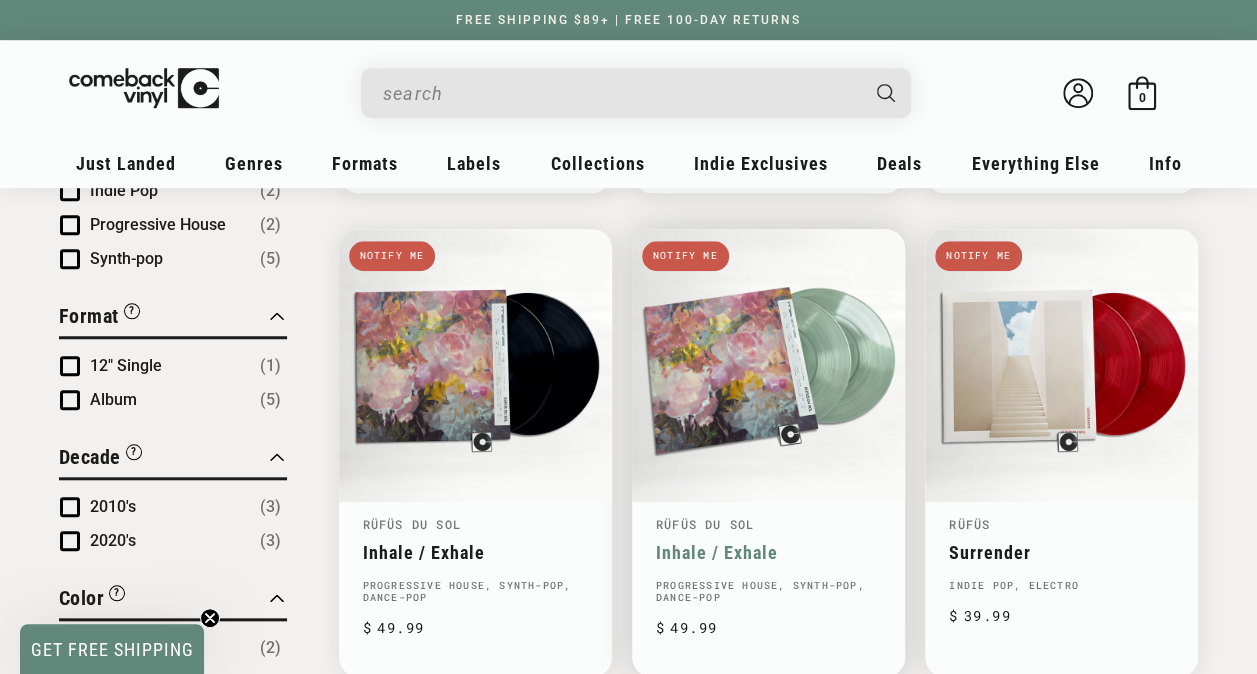 type on "rufus du sol" 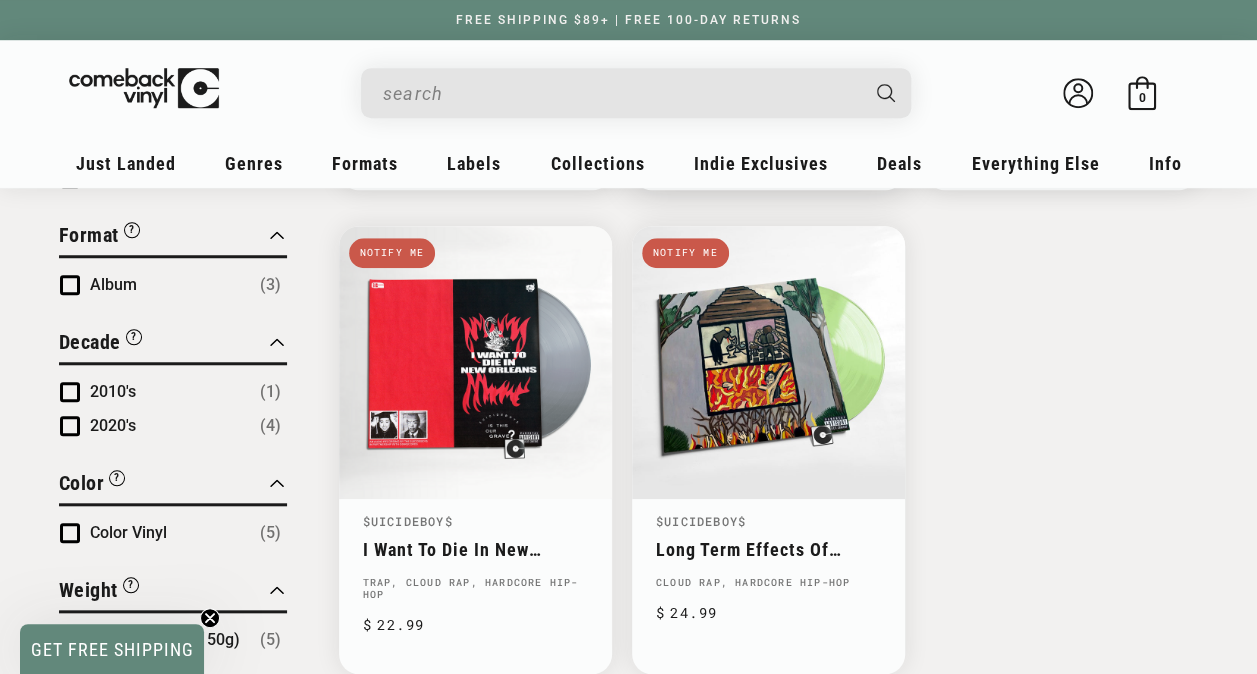 scroll, scrollTop: 668, scrollLeft: 0, axis: vertical 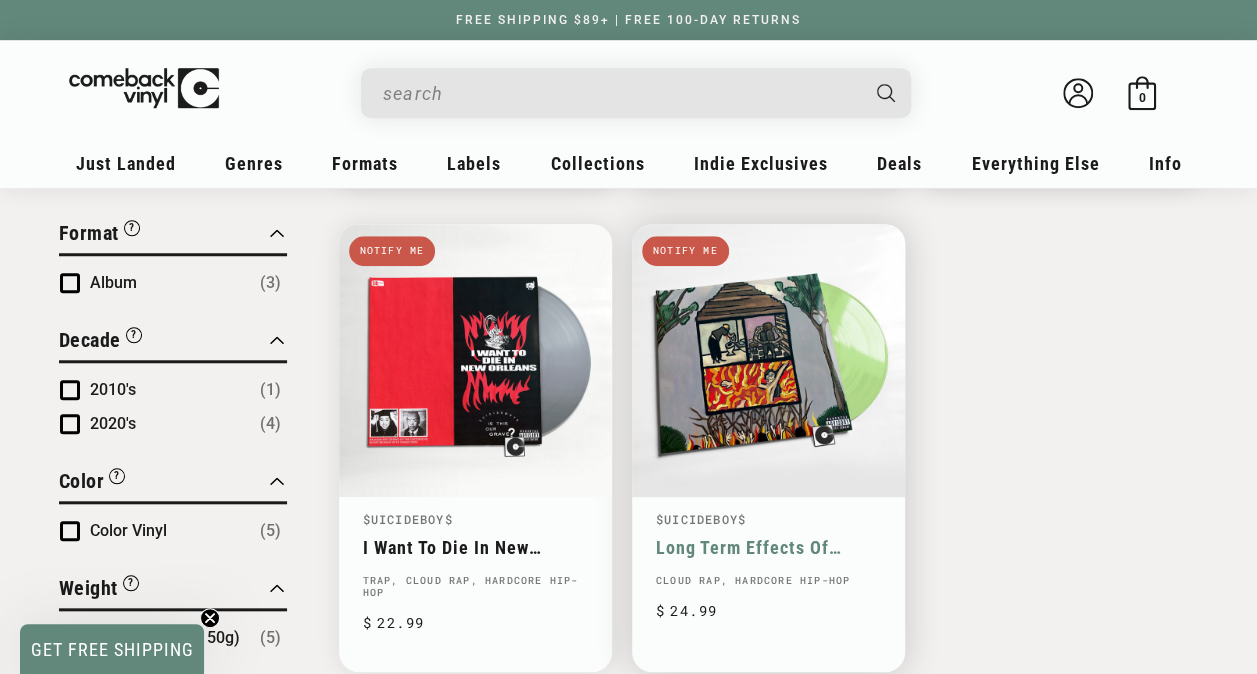 click on "Long Term Effects Of Suffering" at bounding box center (768, 547) 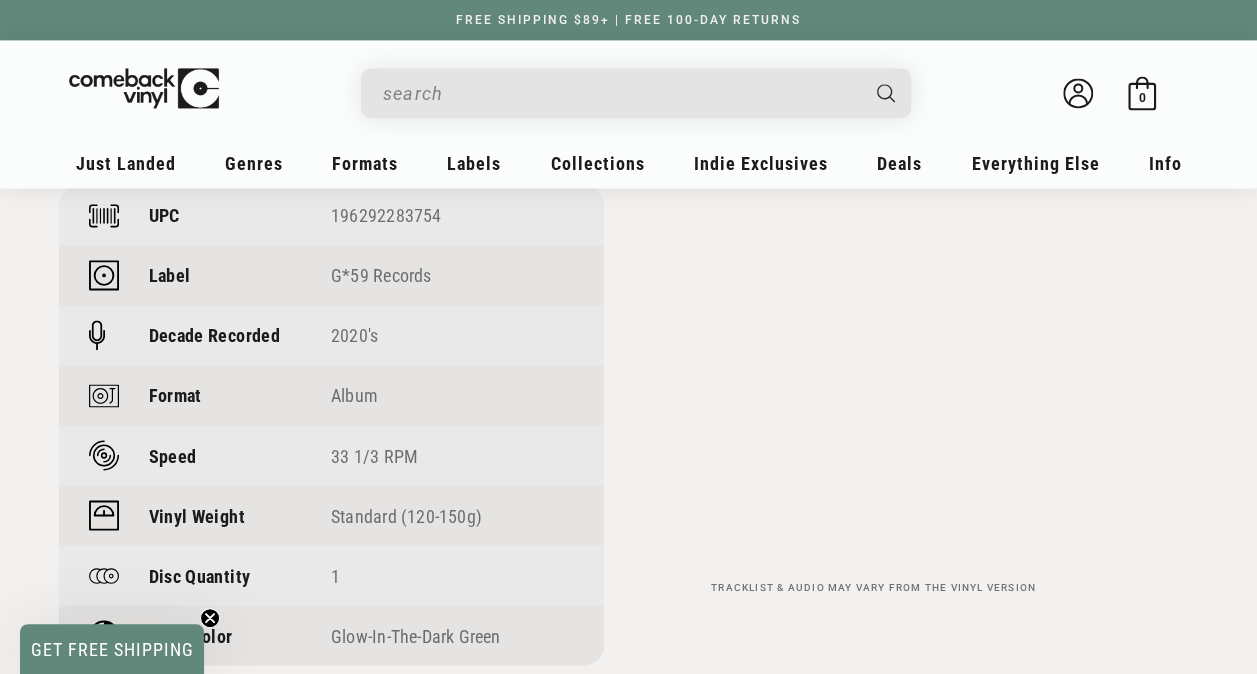 scroll, scrollTop: 1451, scrollLeft: 0, axis: vertical 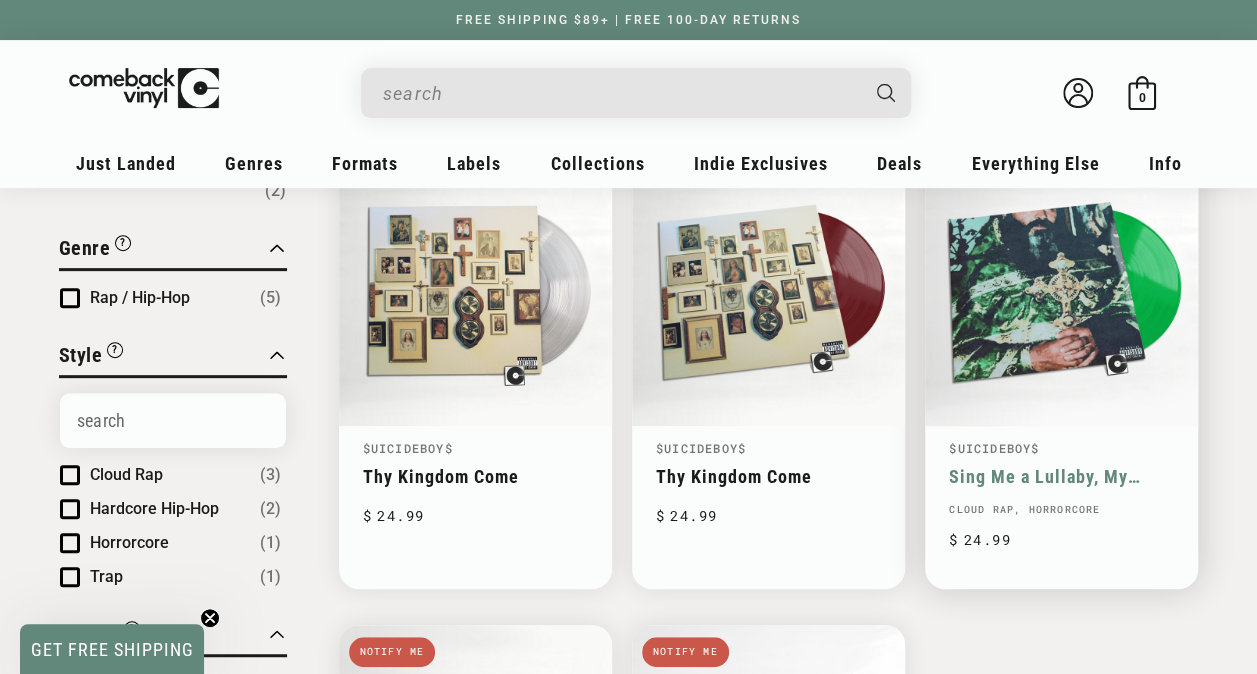 click on "Sing Me a Lullaby, My Sweet Temptation" at bounding box center (1061, 476) 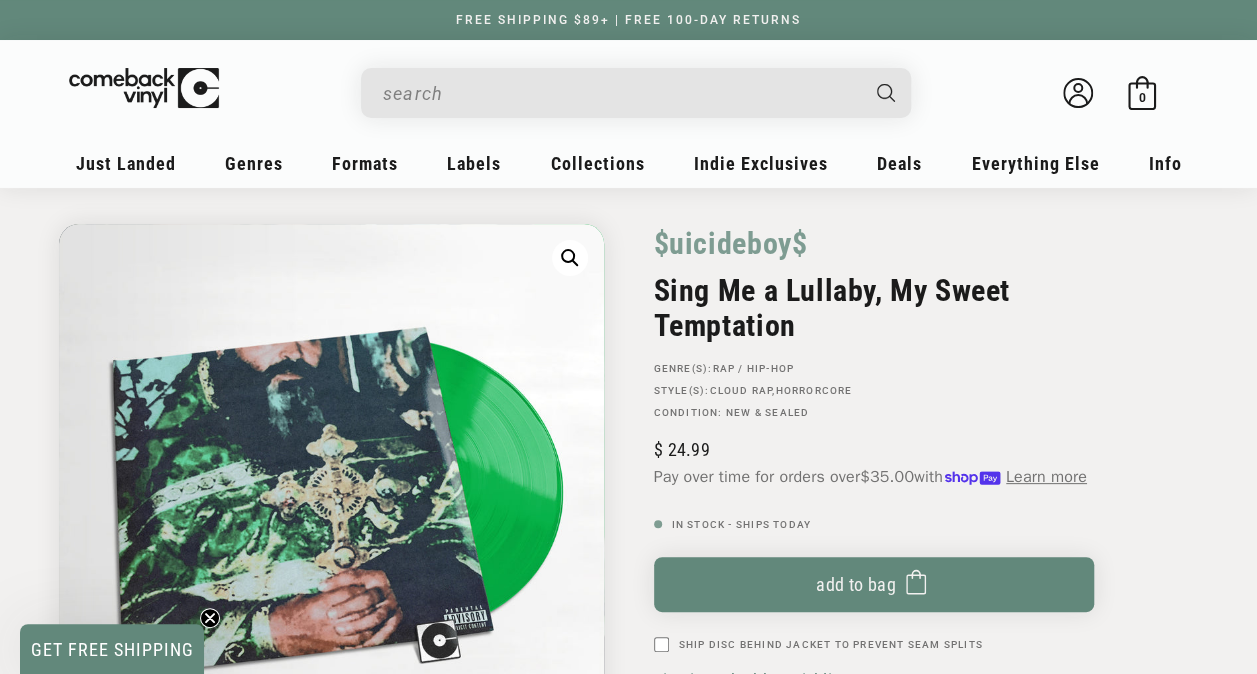 scroll, scrollTop: 0, scrollLeft: 0, axis: both 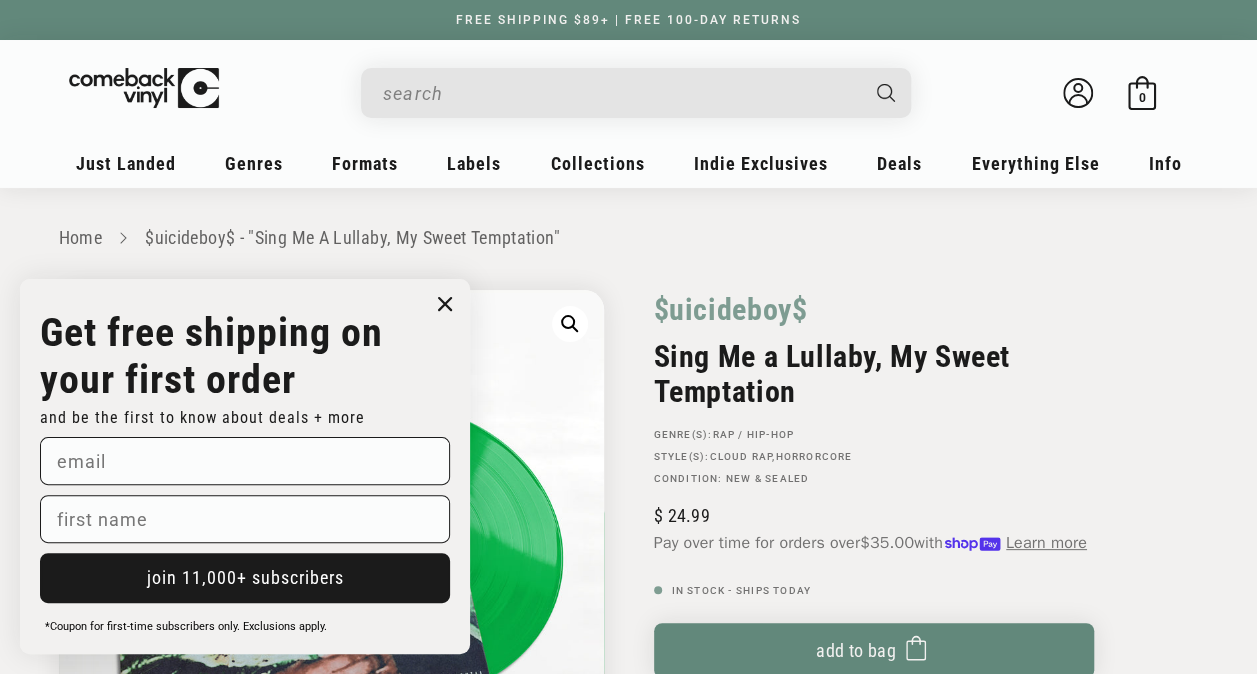 click at bounding box center (620, 93) 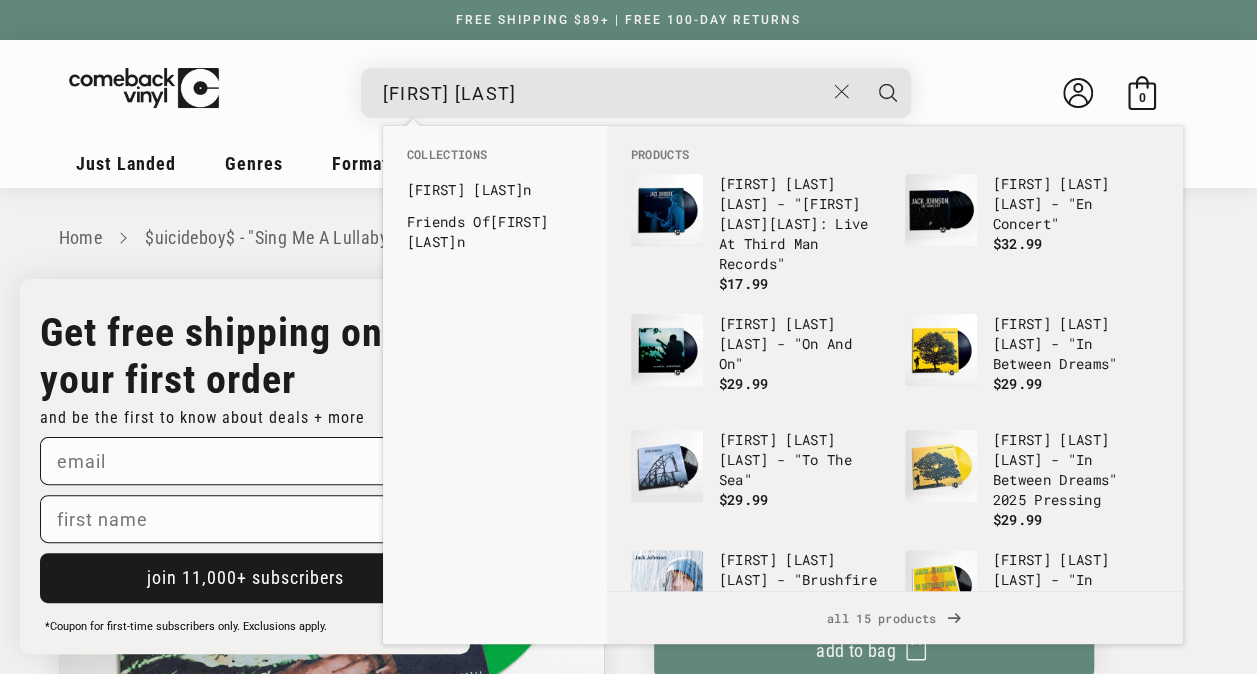 type on "[FIRST] [LAST]" 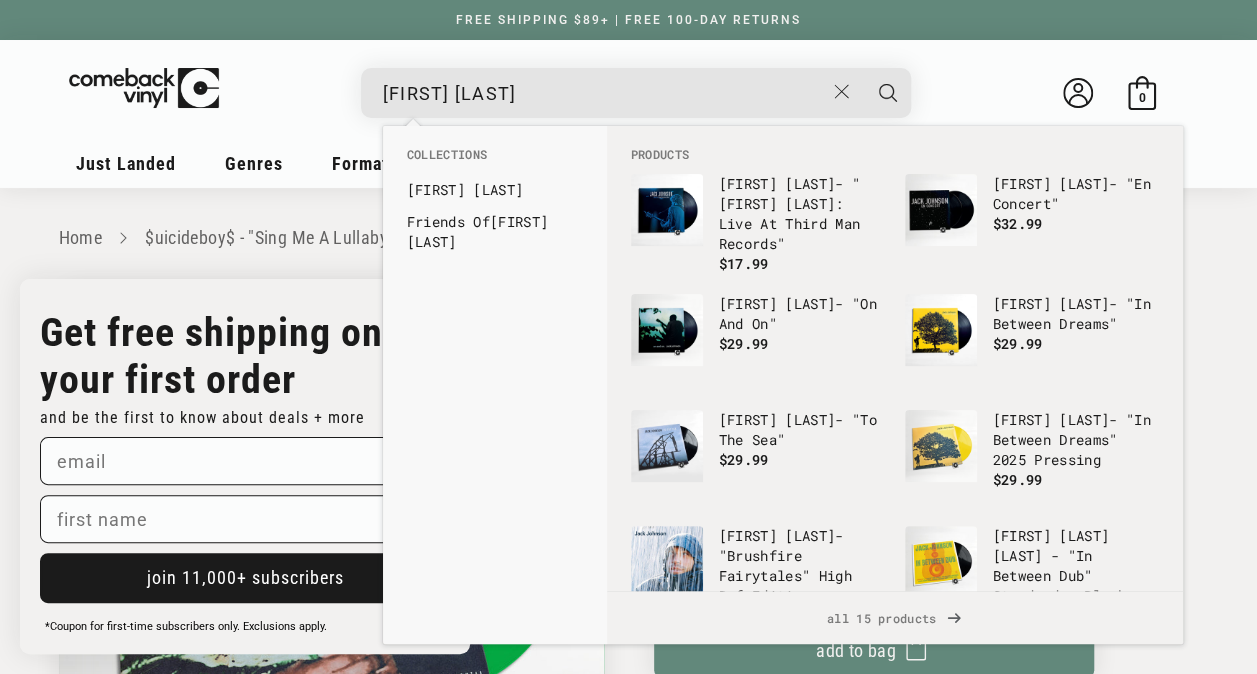 click at bounding box center (888, 93) 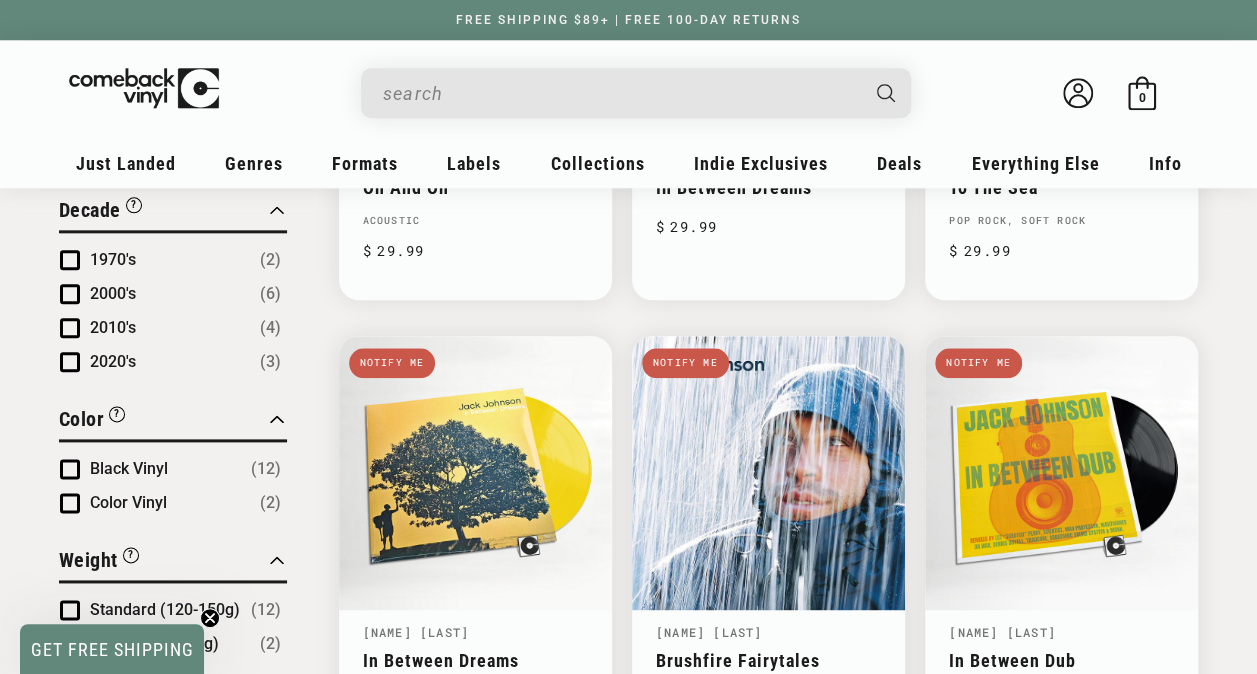 scroll, scrollTop: 1031, scrollLeft: 0, axis: vertical 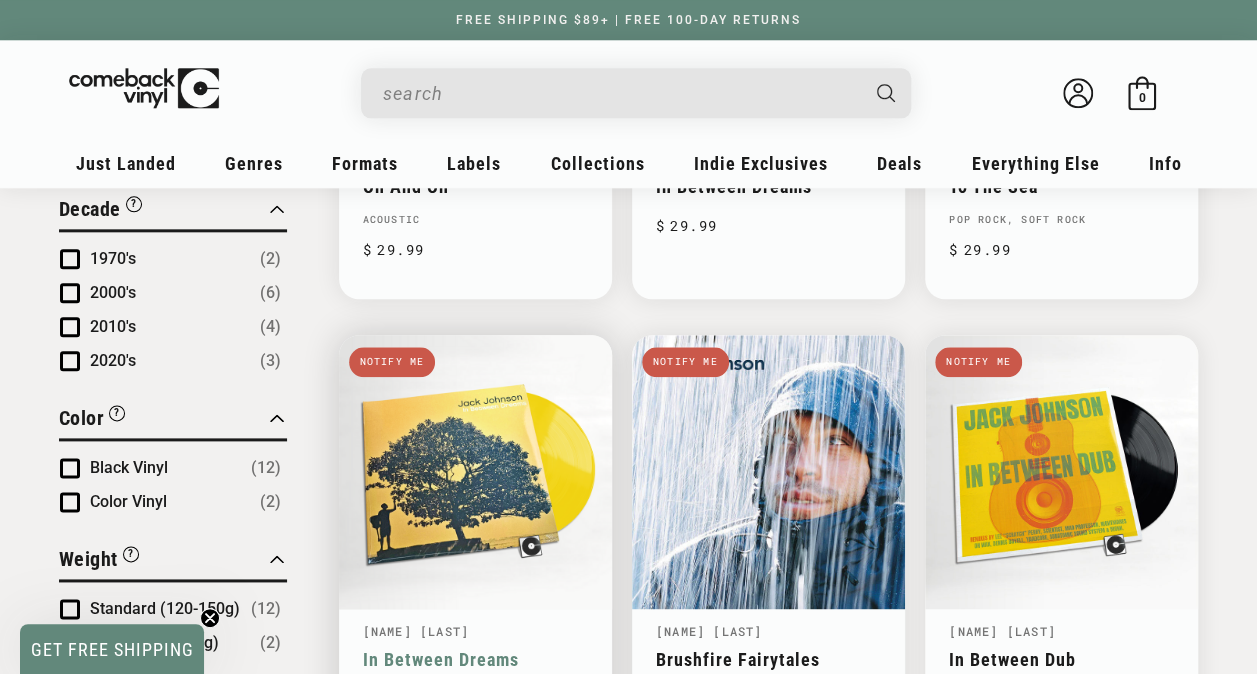 click on "In Between Dreams" at bounding box center [475, 659] 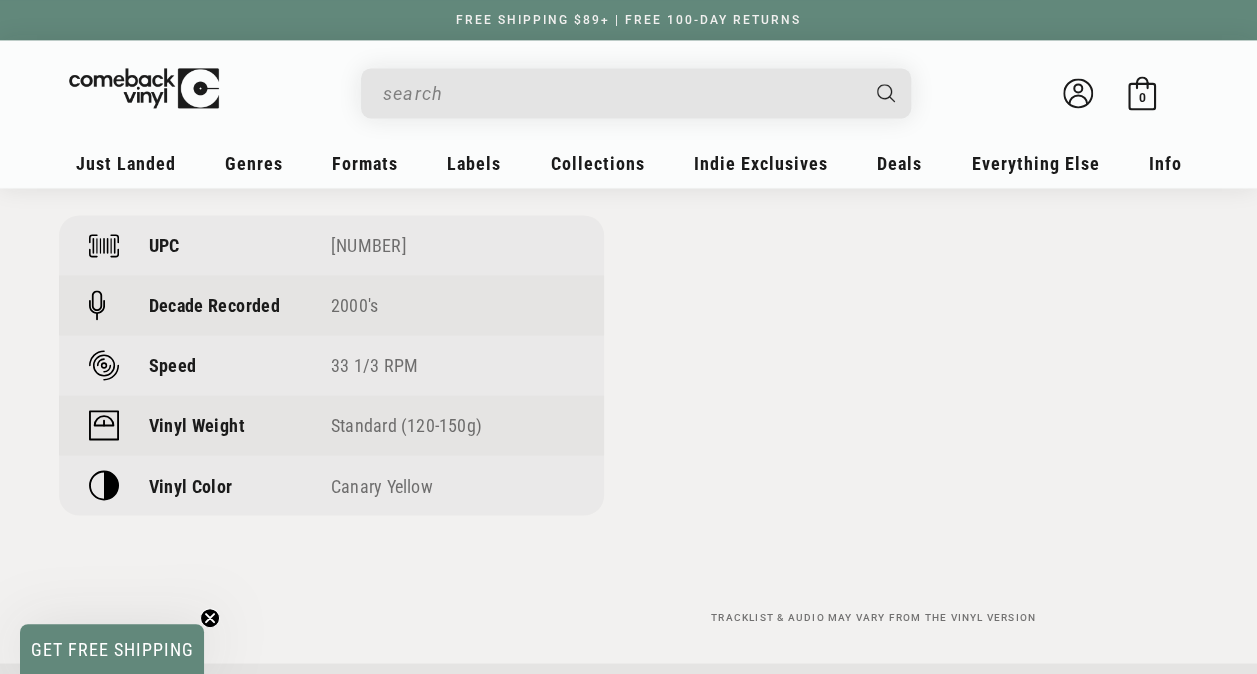 scroll, scrollTop: 1419, scrollLeft: 0, axis: vertical 